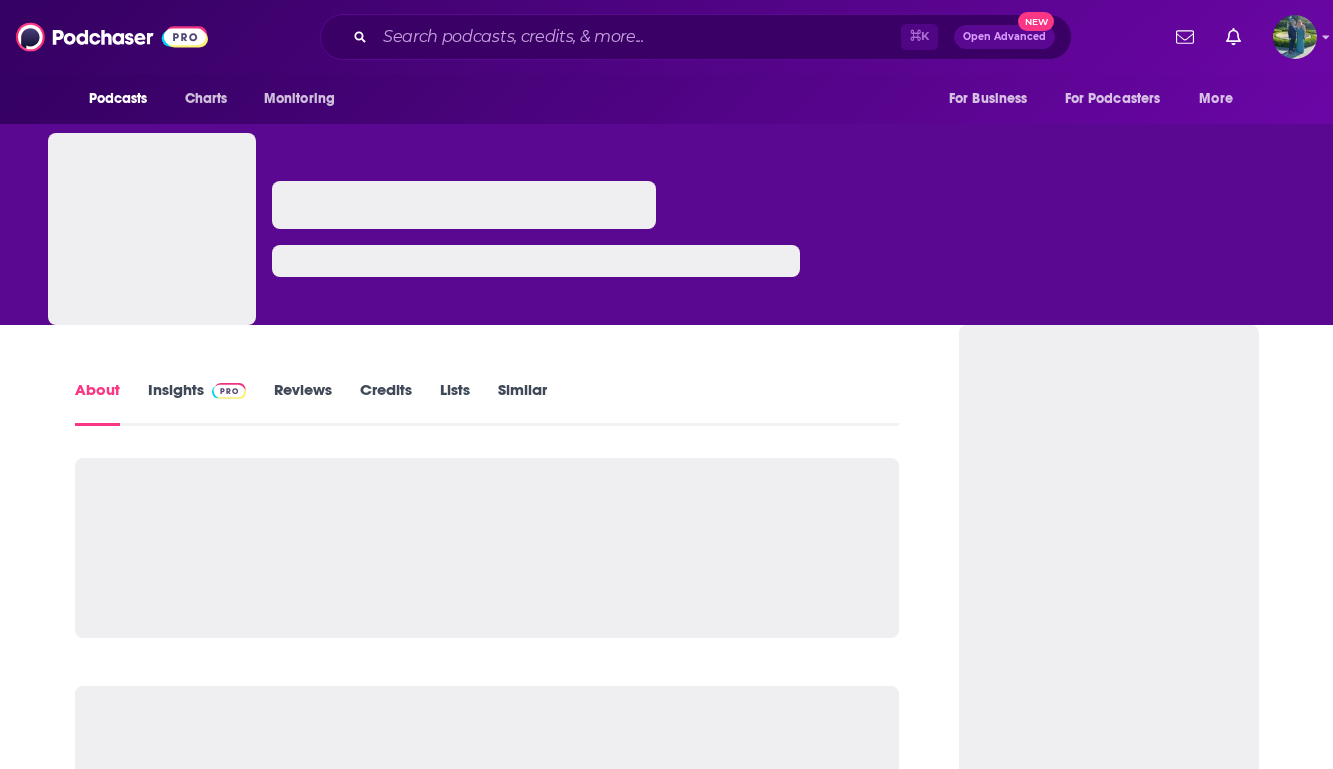 scroll, scrollTop: 0, scrollLeft: 0, axis: both 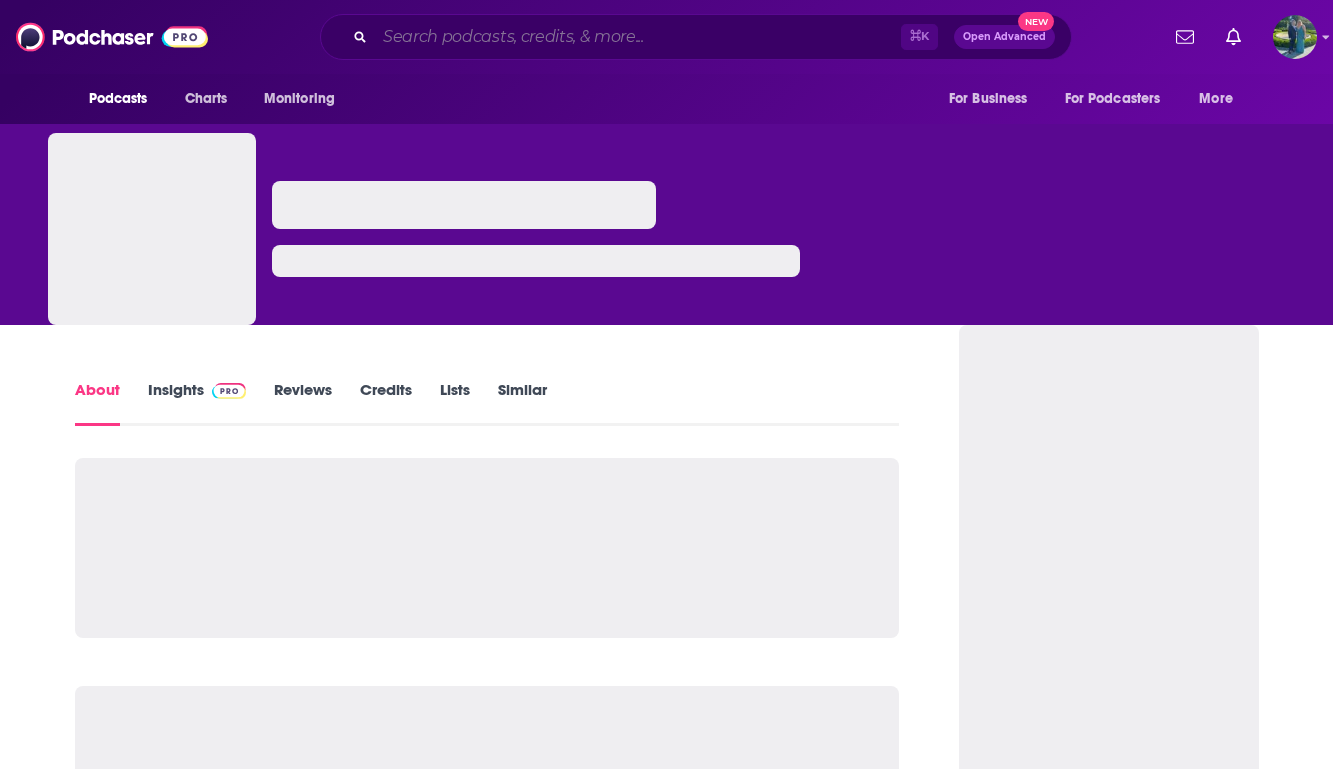 click at bounding box center (638, 37) 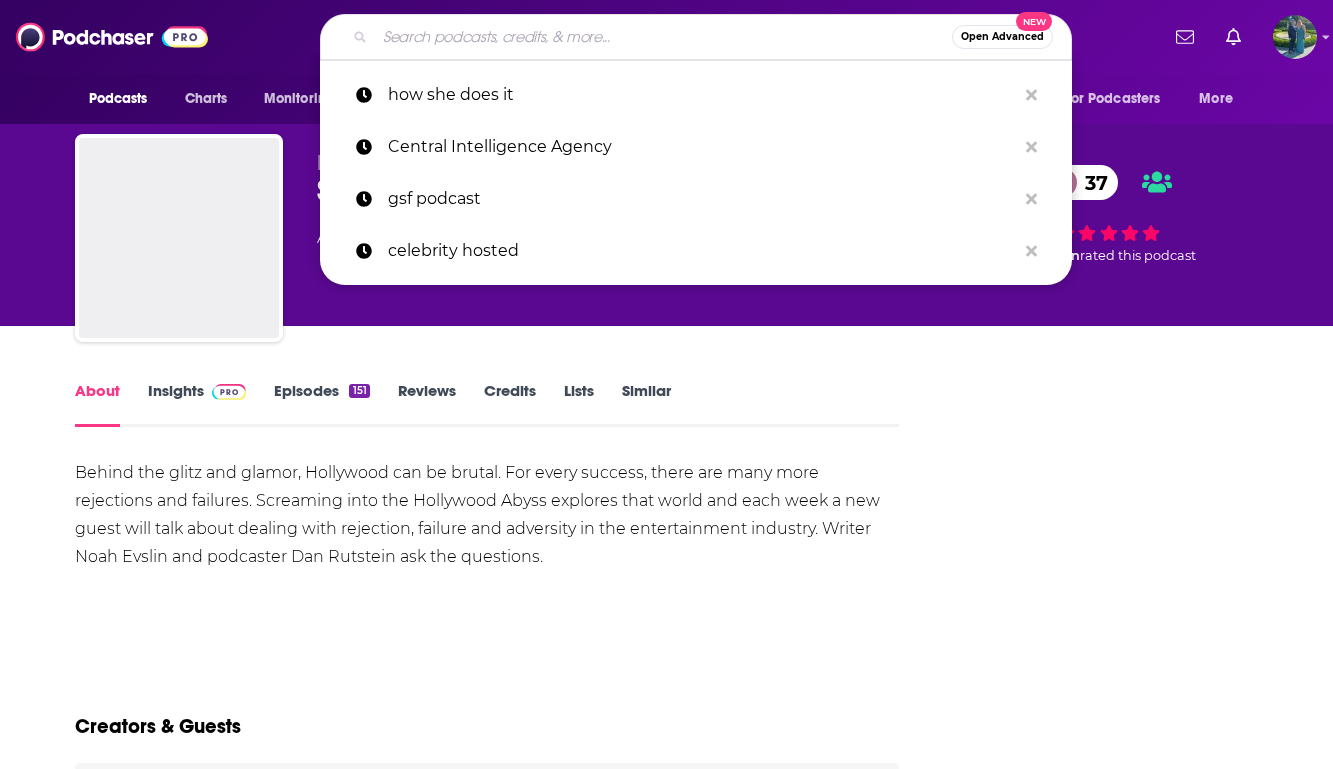 scroll, scrollTop: 0, scrollLeft: 0, axis: both 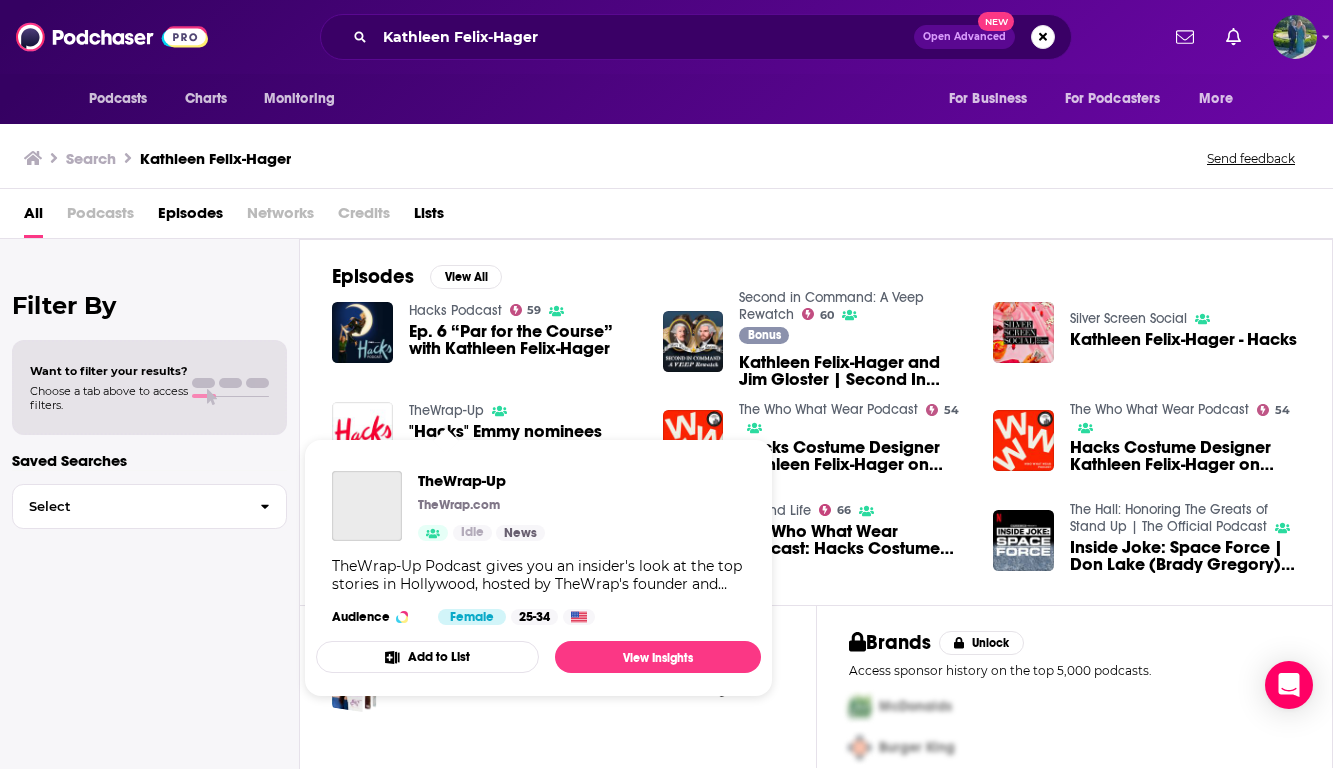 click on "TheWrap-Up" at bounding box center (446, 410) 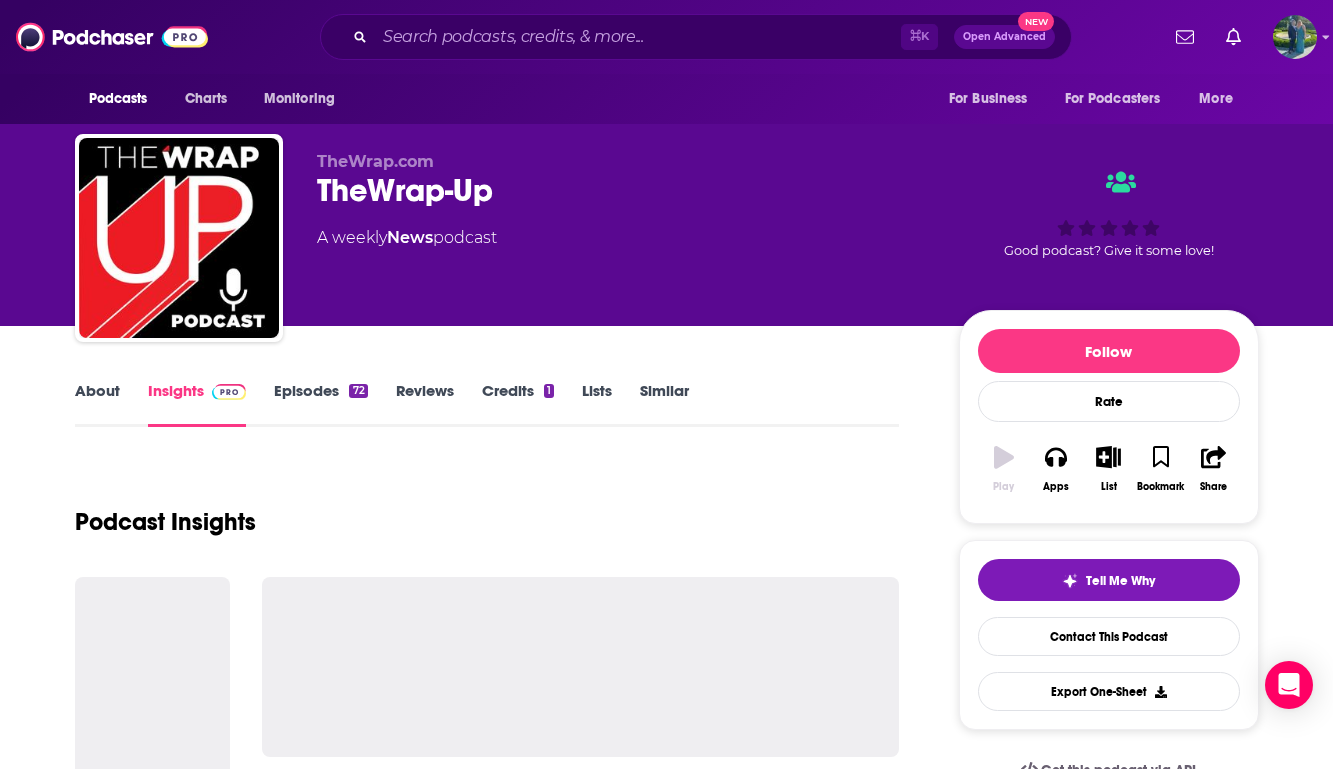 click on "About" at bounding box center (97, 404) 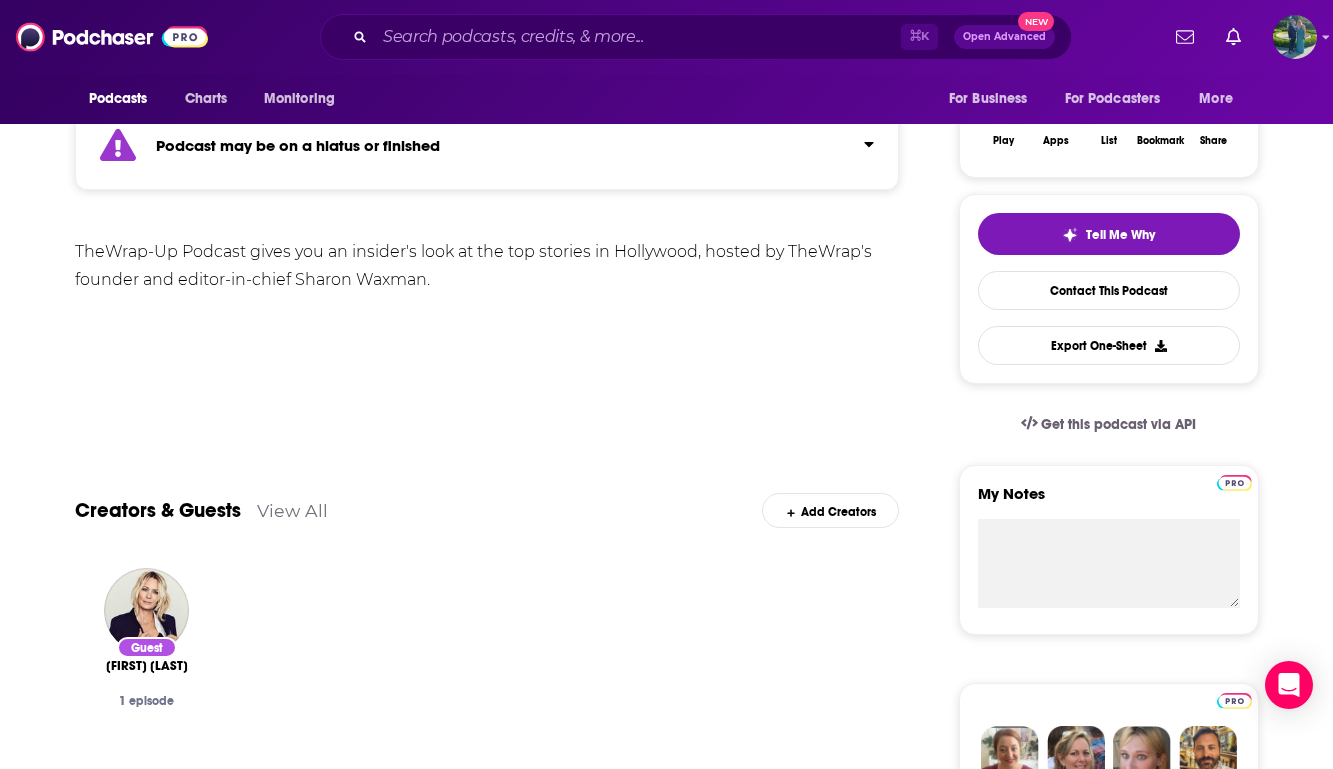 scroll, scrollTop: 353, scrollLeft: 0, axis: vertical 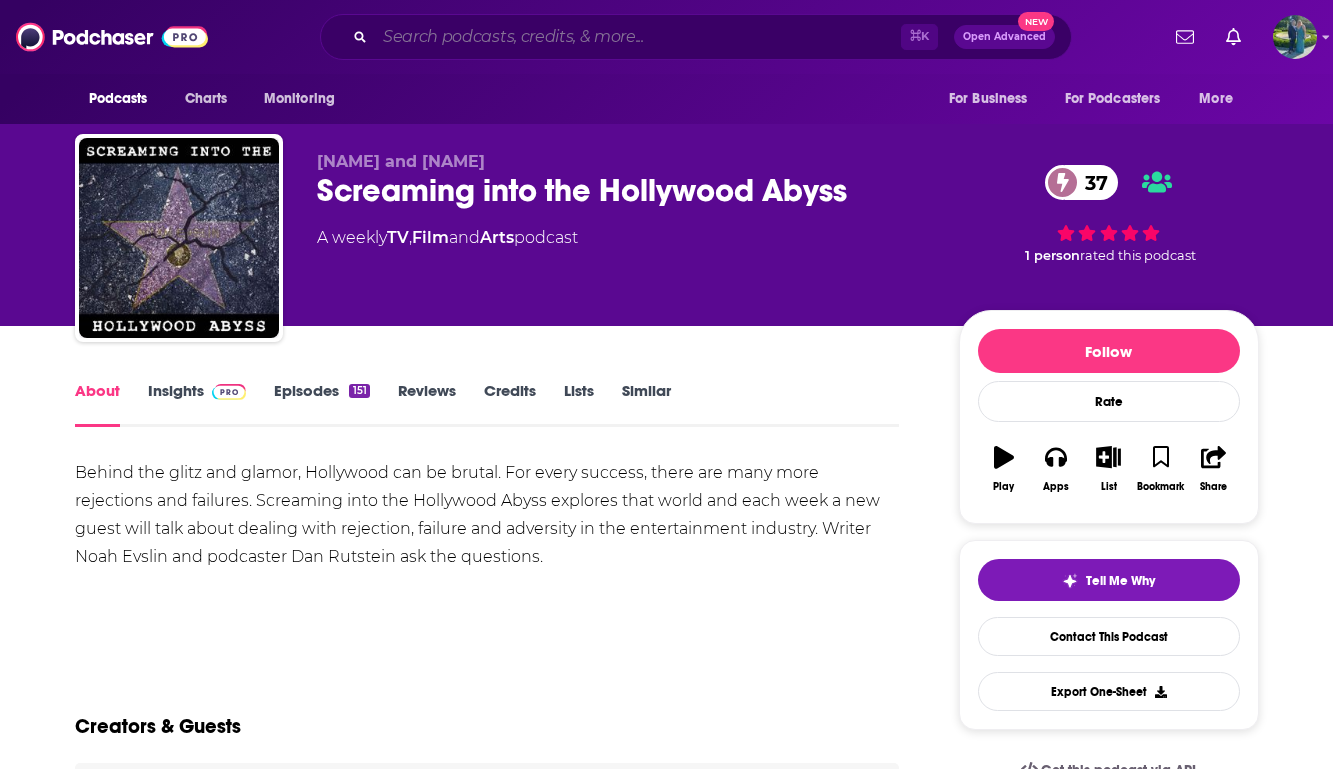 click at bounding box center [638, 37] 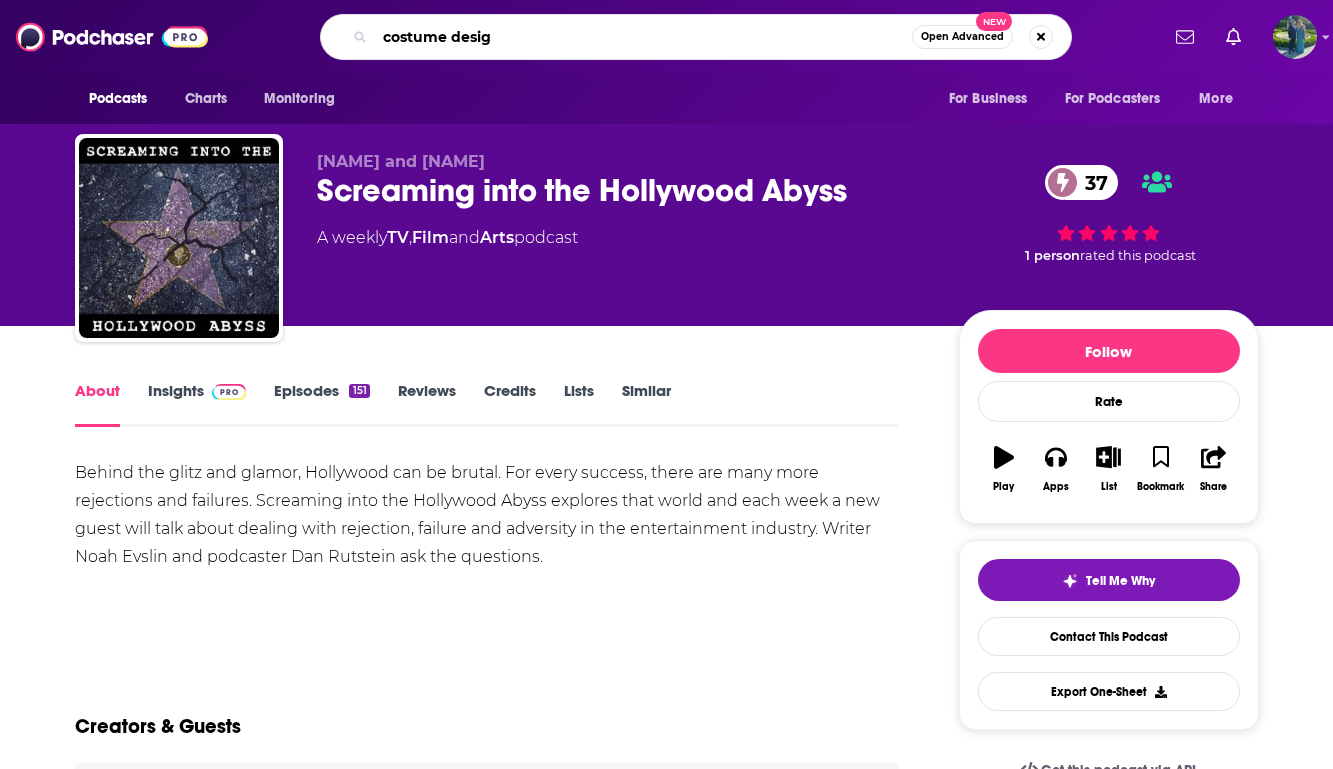 type on "costume design" 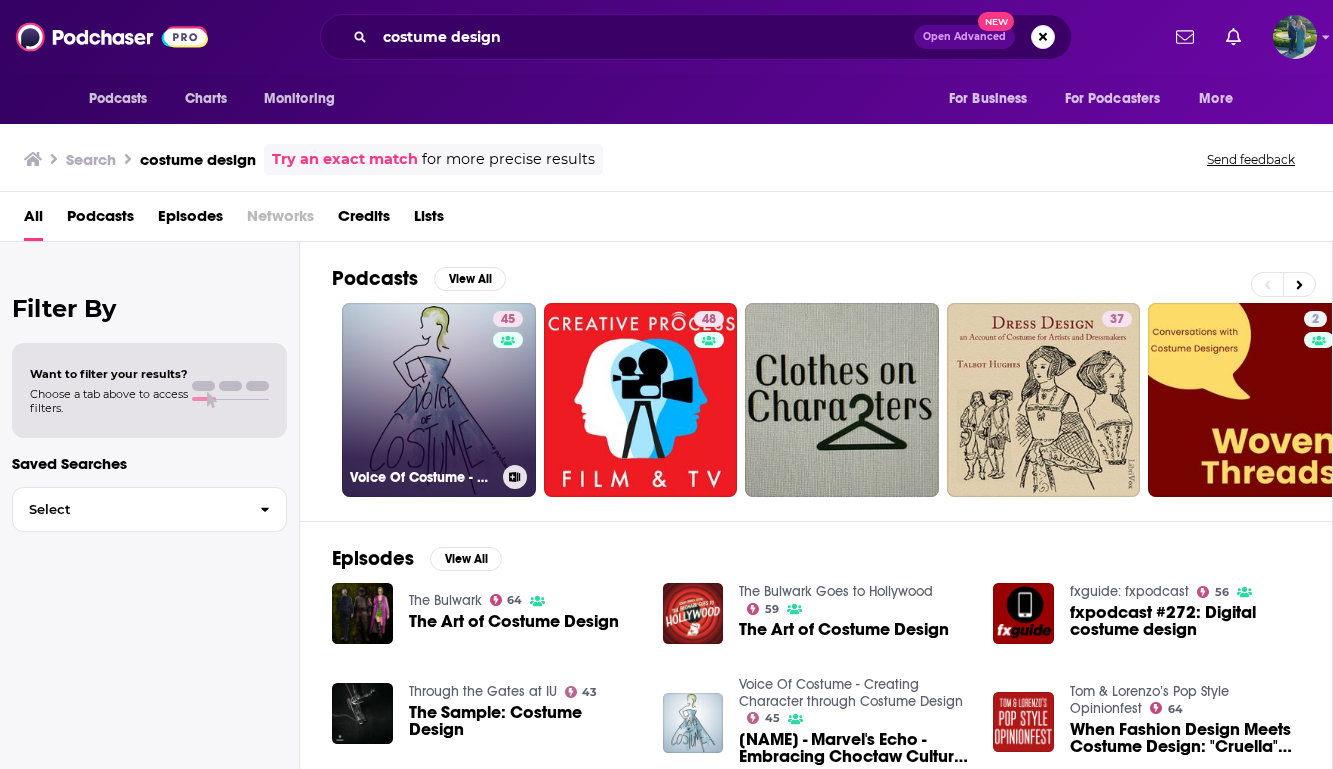 click on "45 Voice Of Costume - Creating Character through Costume Design" at bounding box center (439, 400) 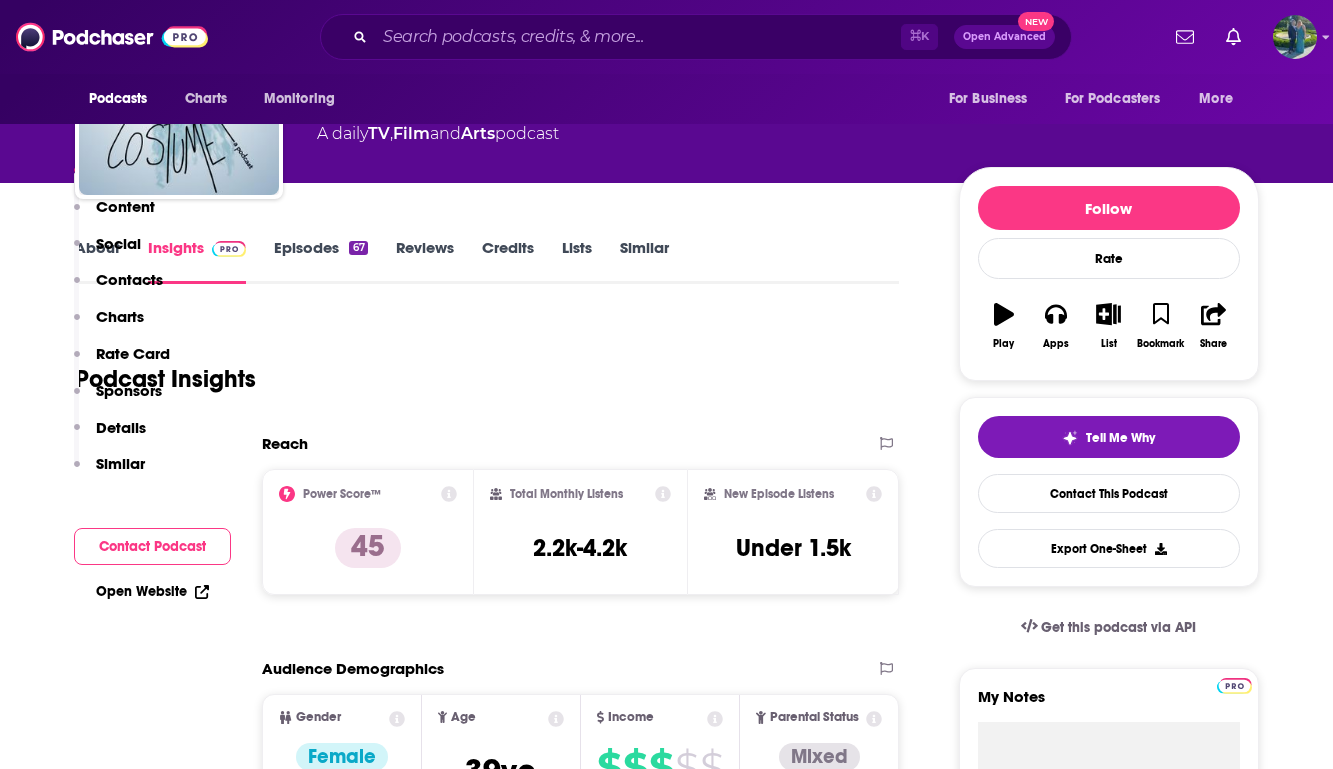 scroll, scrollTop: 0, scrollLeft: 0, axis: both 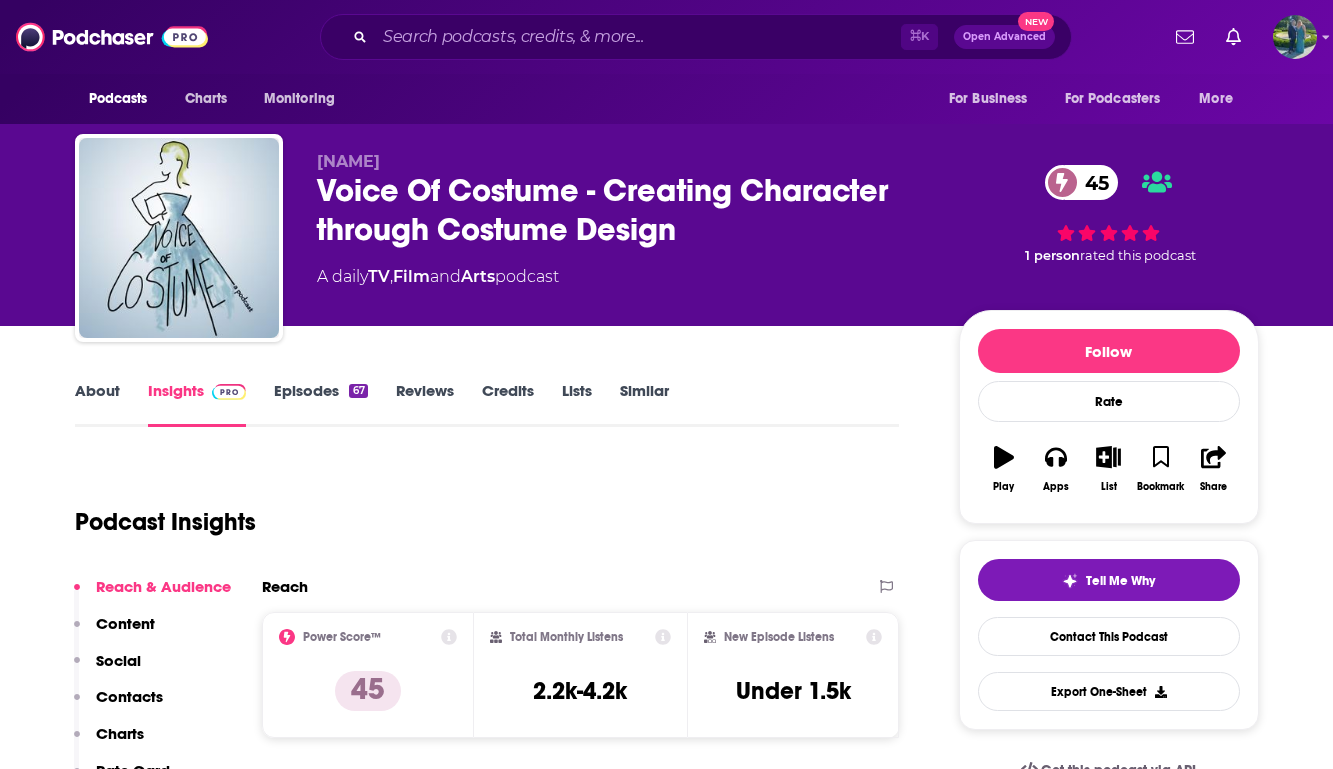 click on "About" at bounding box center [97, 404] 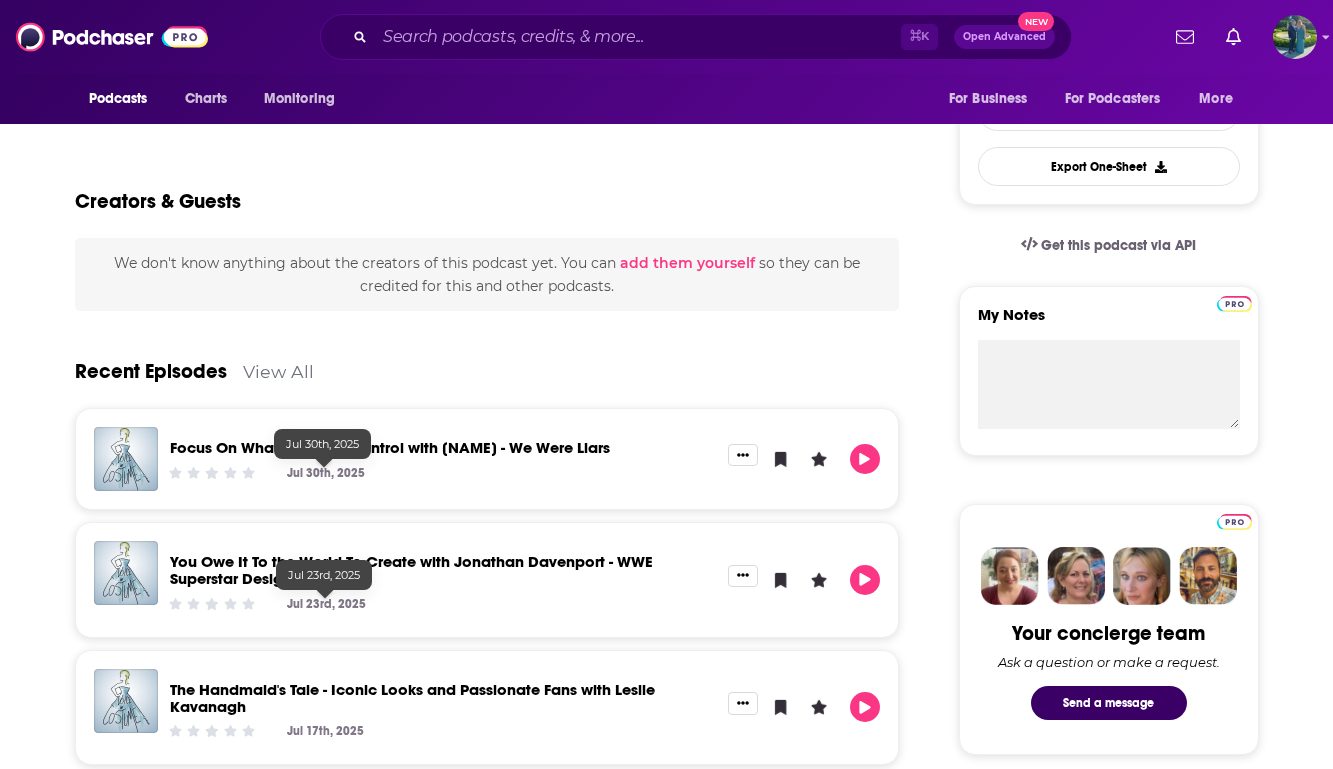 scroll, scrollTop: 0, scrollLeft: 0, axis: both 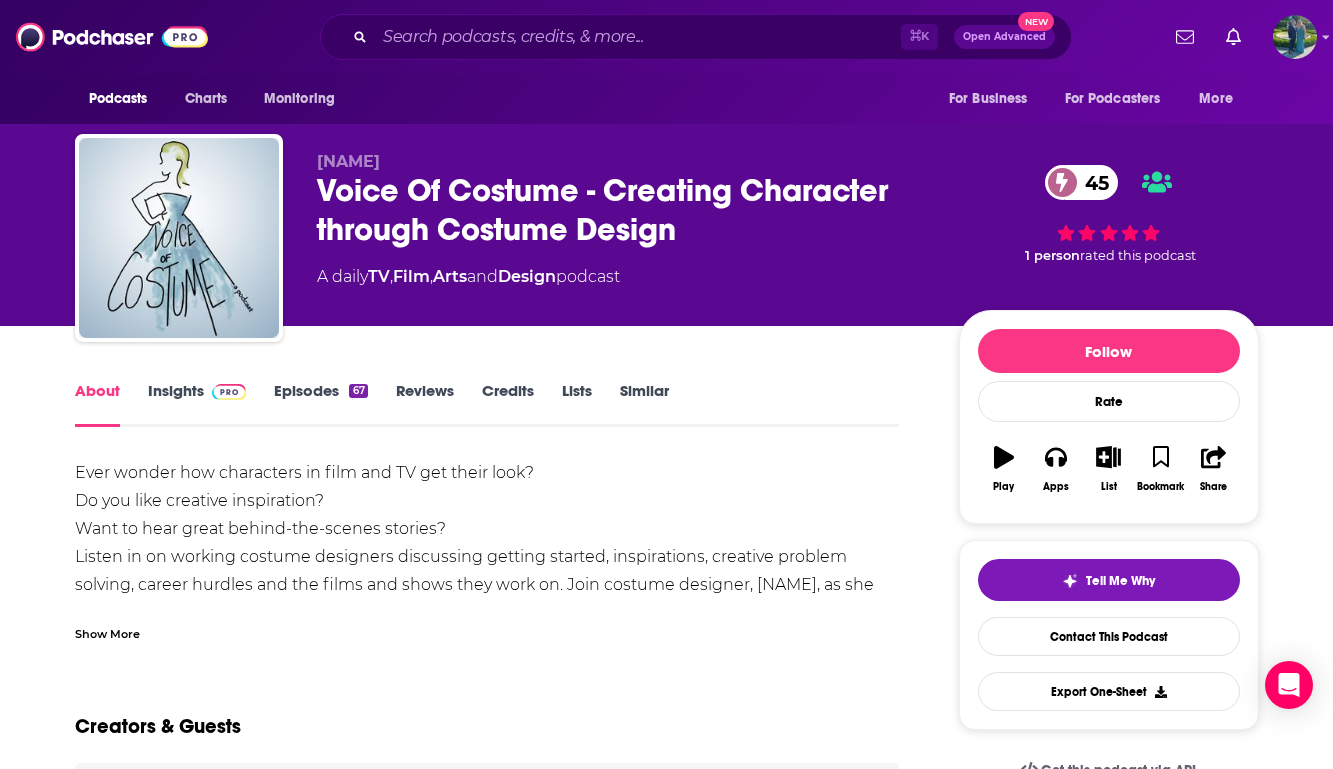 click on "Insights" at bounding box center (197, 404) 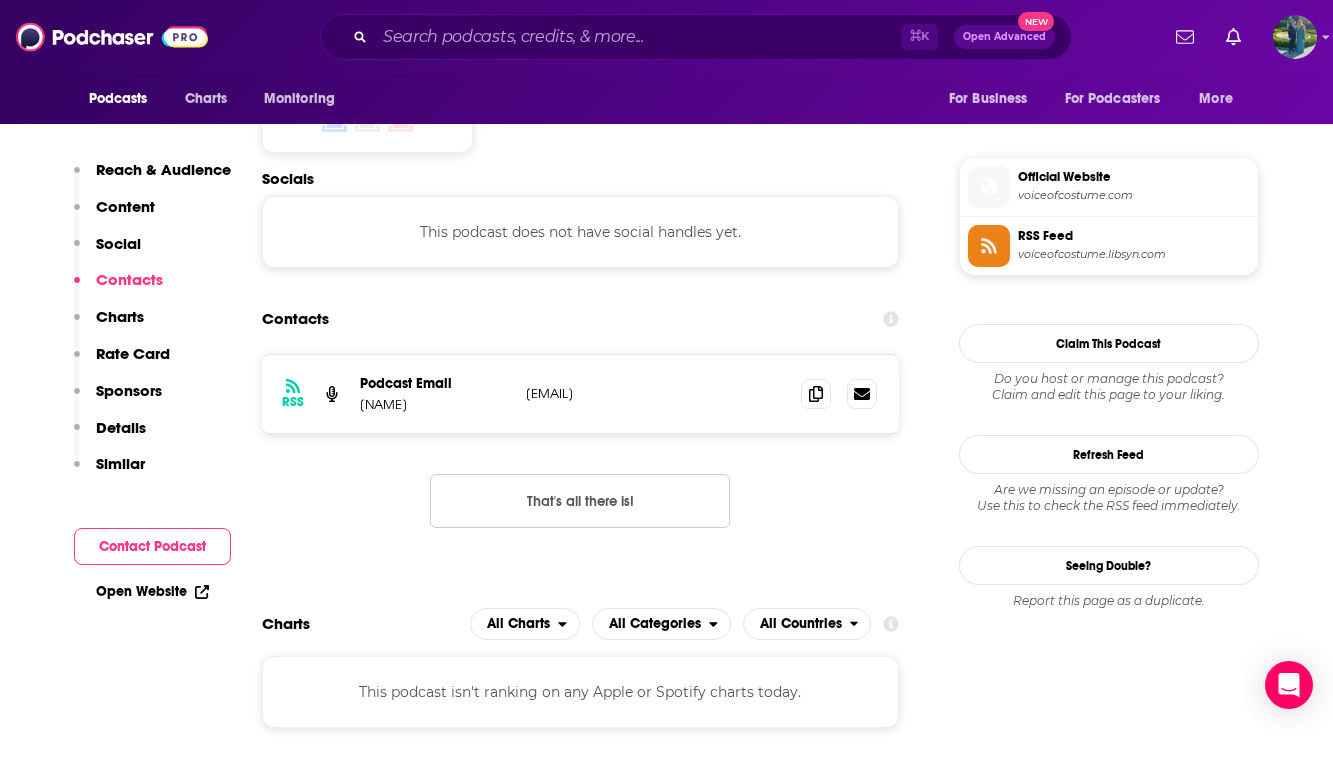 scroll, scrollTop: 1565, scrollLeft: 0, axis: vertical 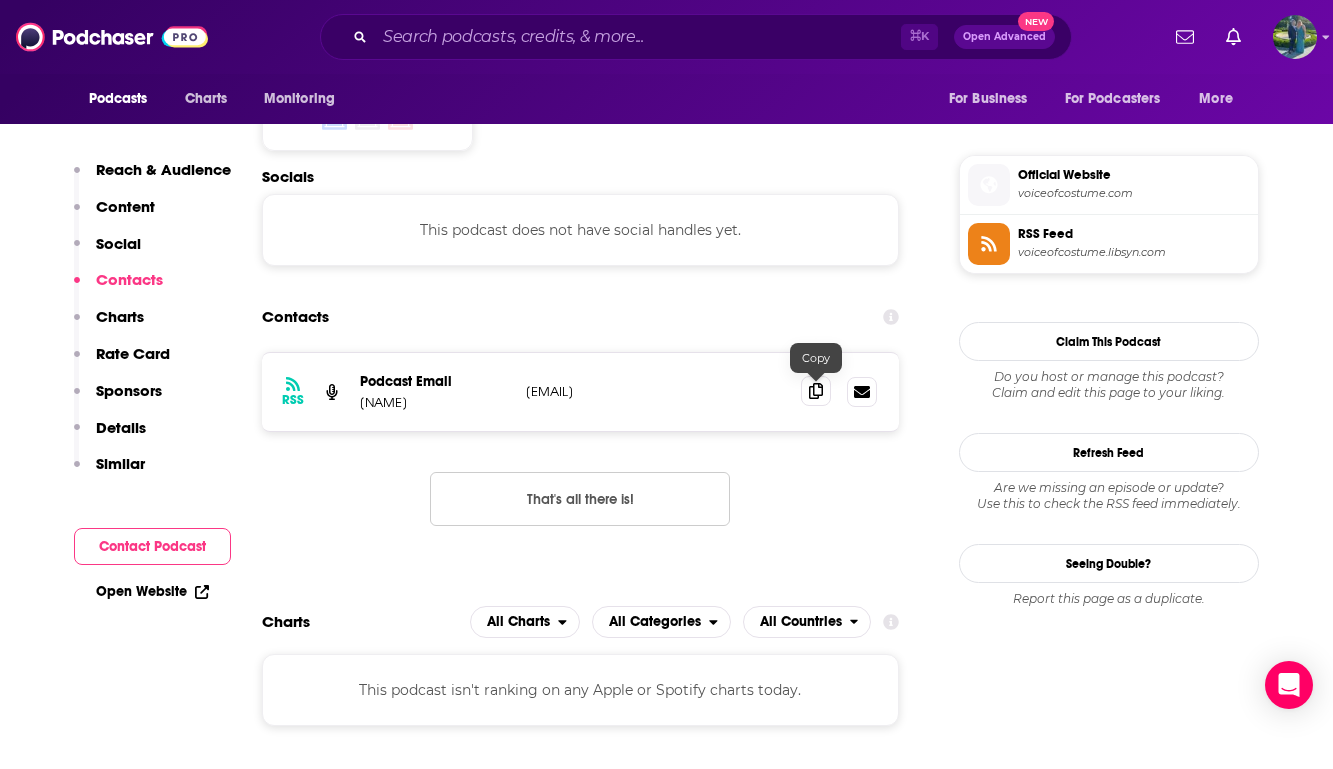 click at bounding box center (816, 391) 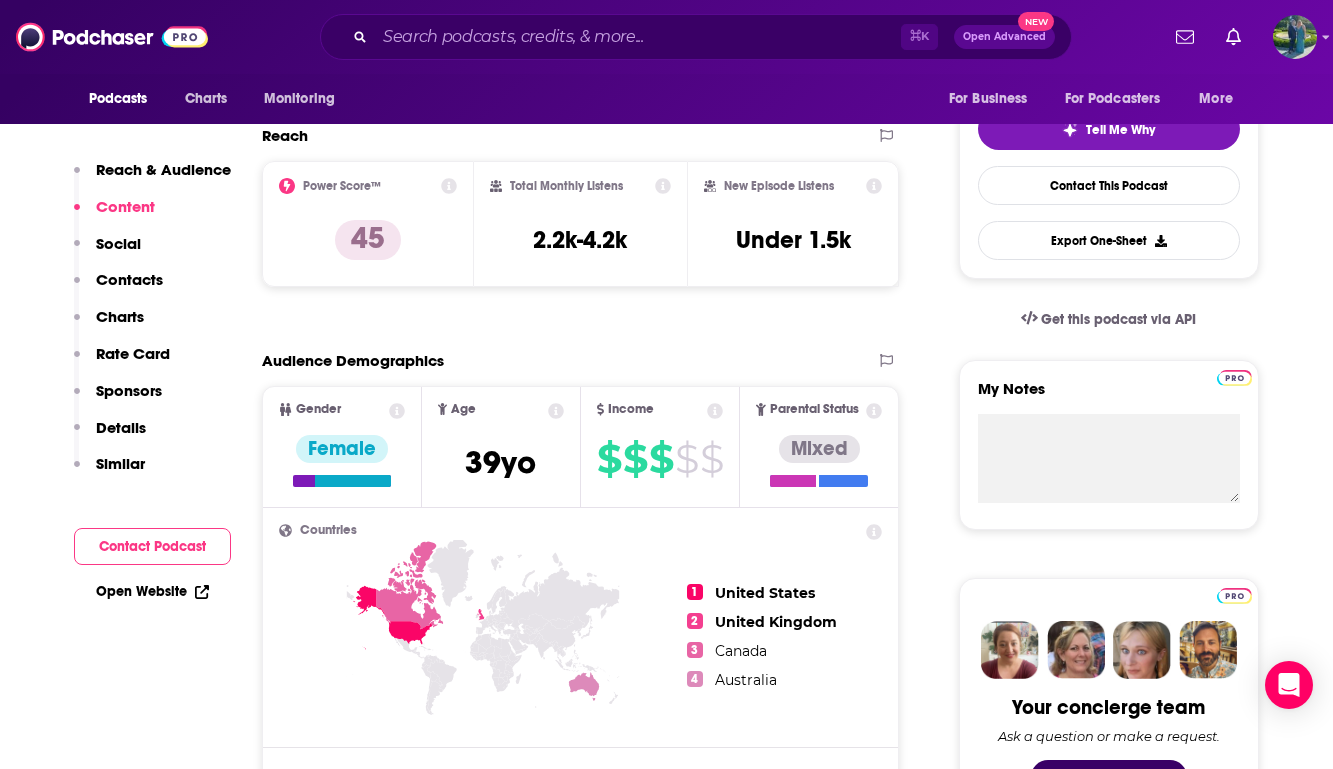 scroll, scrollTop: 0, scrollLeft: 0, axis: both 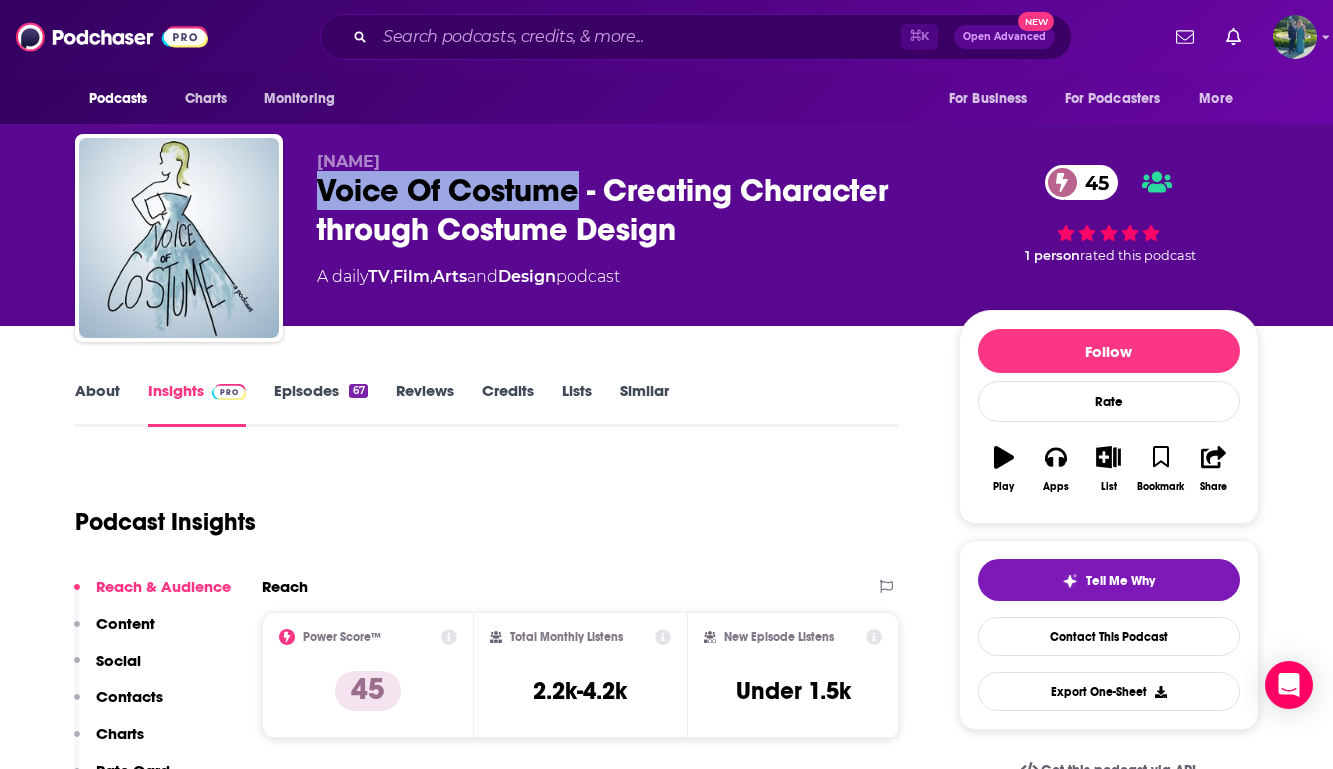 drag, startPoint x: 580, startPoint y: 192, endPoint x: 322, endPoint y: 194, distance: 258.00775 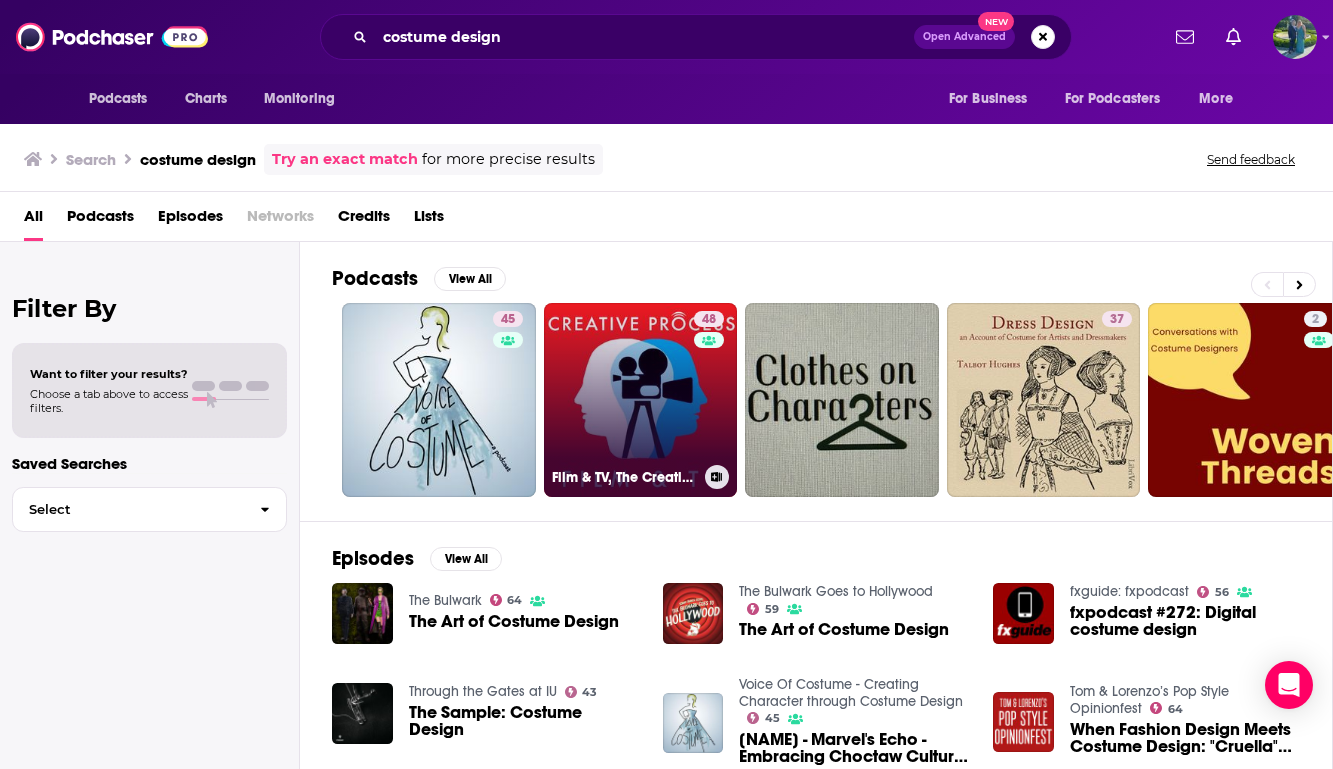 click on "48 Film & TV, The Creative Process: Acting, Directing, Writing, Cinematography, Producers, Composers, Costume Design, Talk Art & Creativity" at bounding box center [641, 400] 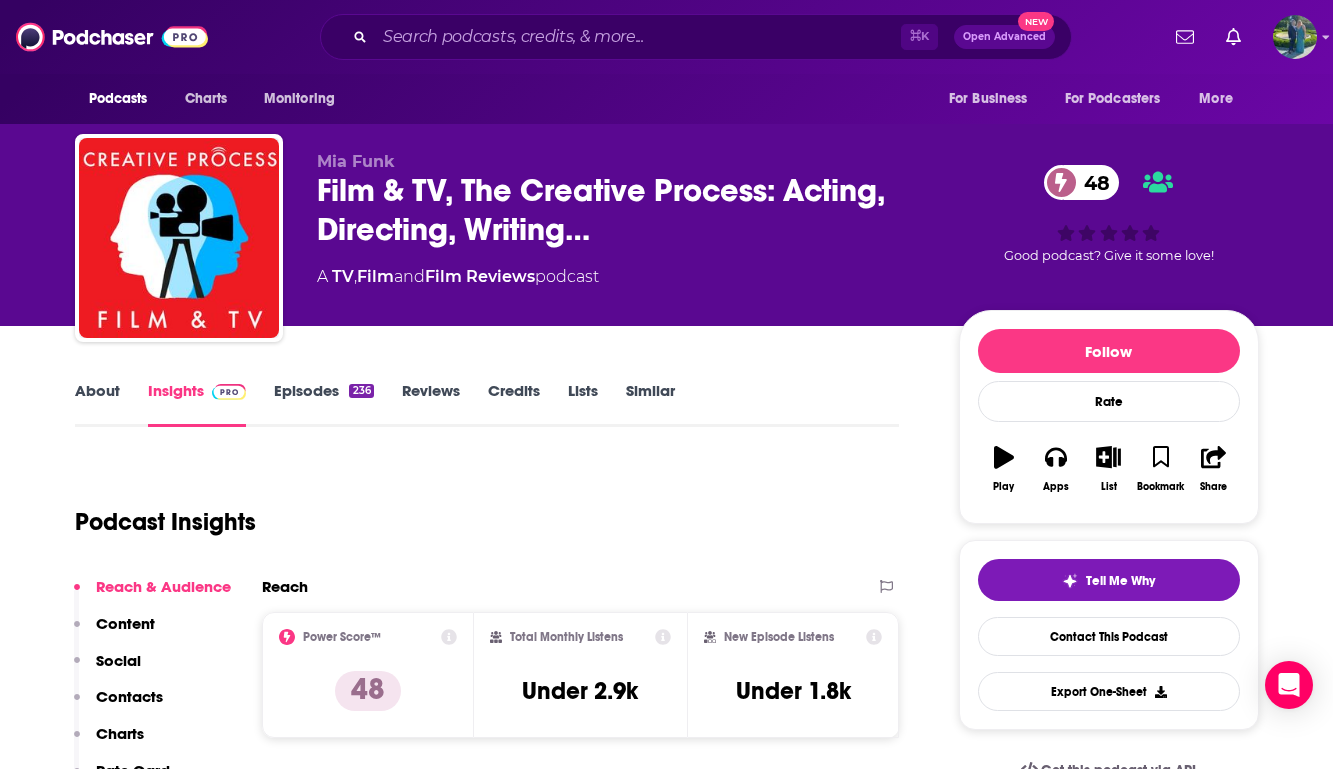 click on "About" at bounding box center [97, 404] 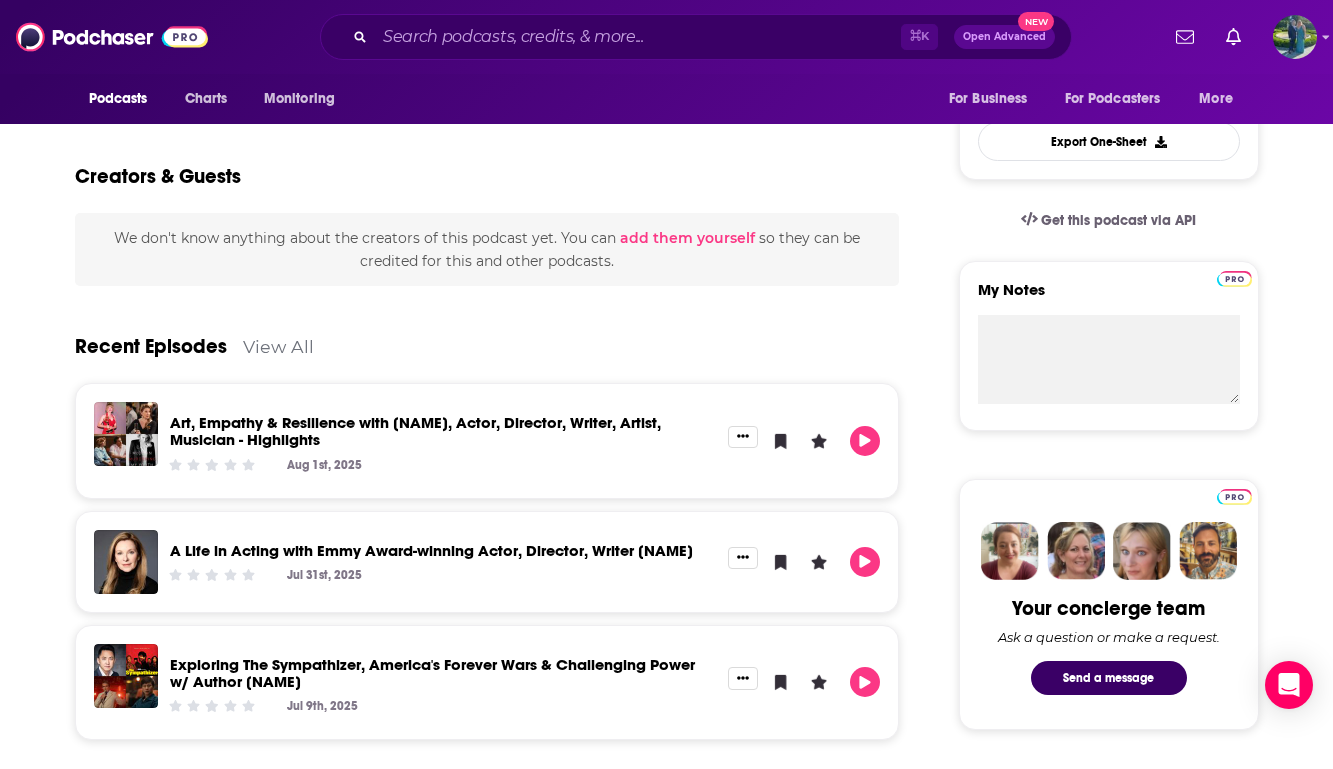 scroll, scrollTop: 0, scrollLeft: 0, axis: both 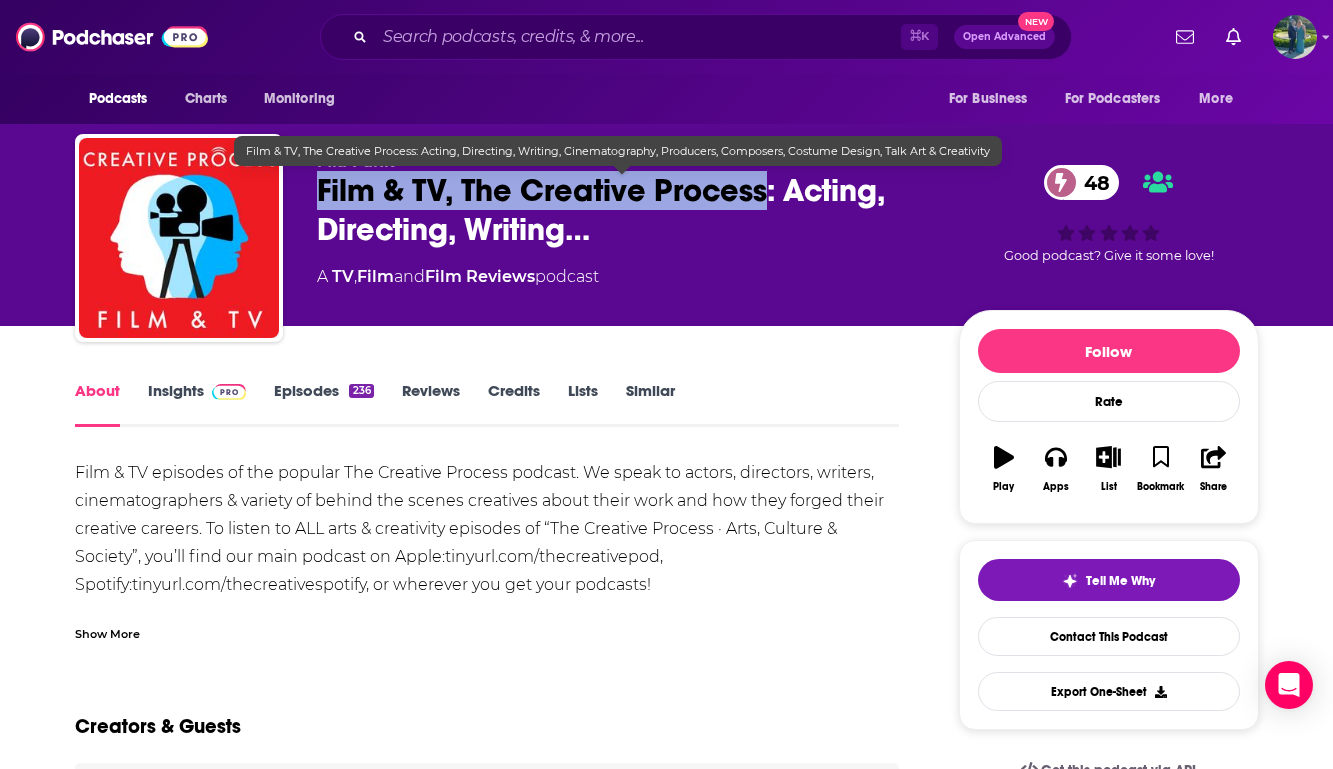 drag, startPoint x: 766, startPoint y: 194, endPoint x: 319, endPoint y: 196, distance: 447.0045 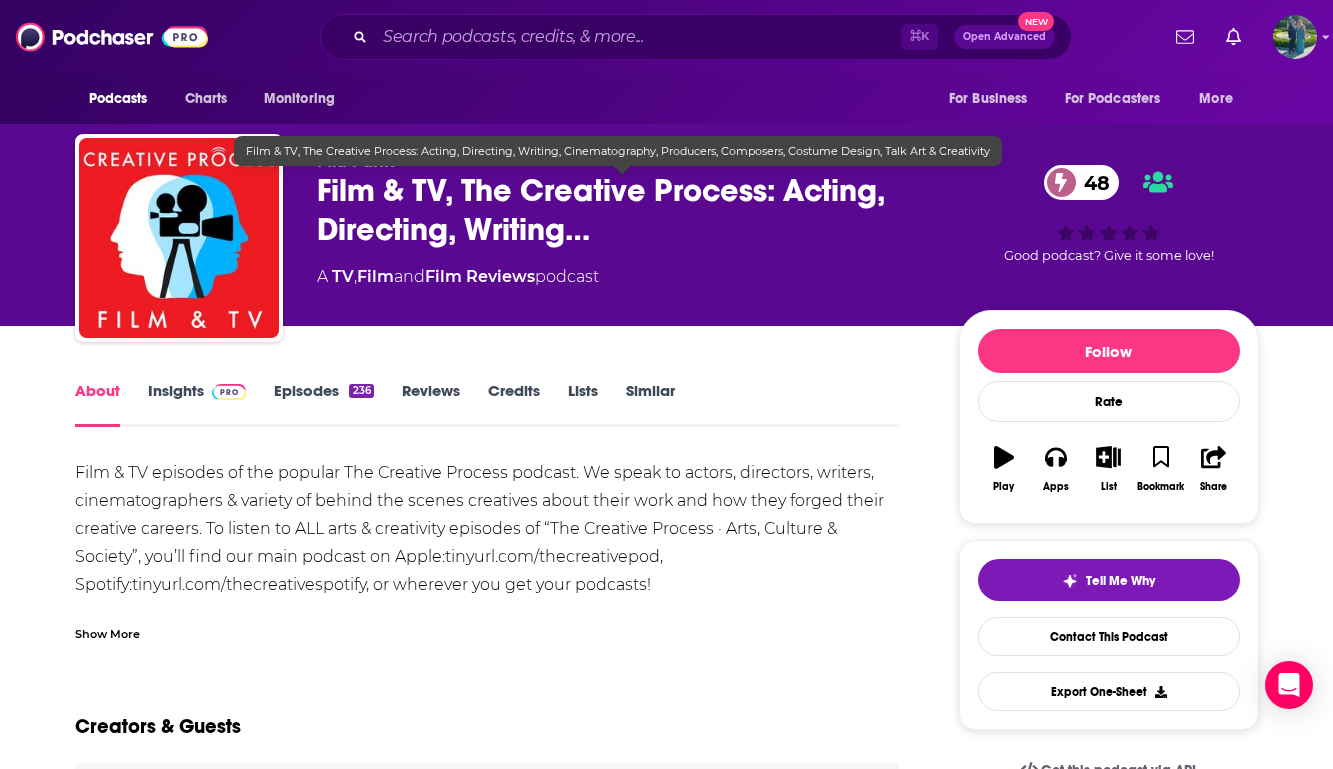 click on "Film & TV, The Creative Process: Acting, Directing, Writing…" at bounding box center [622, 210] 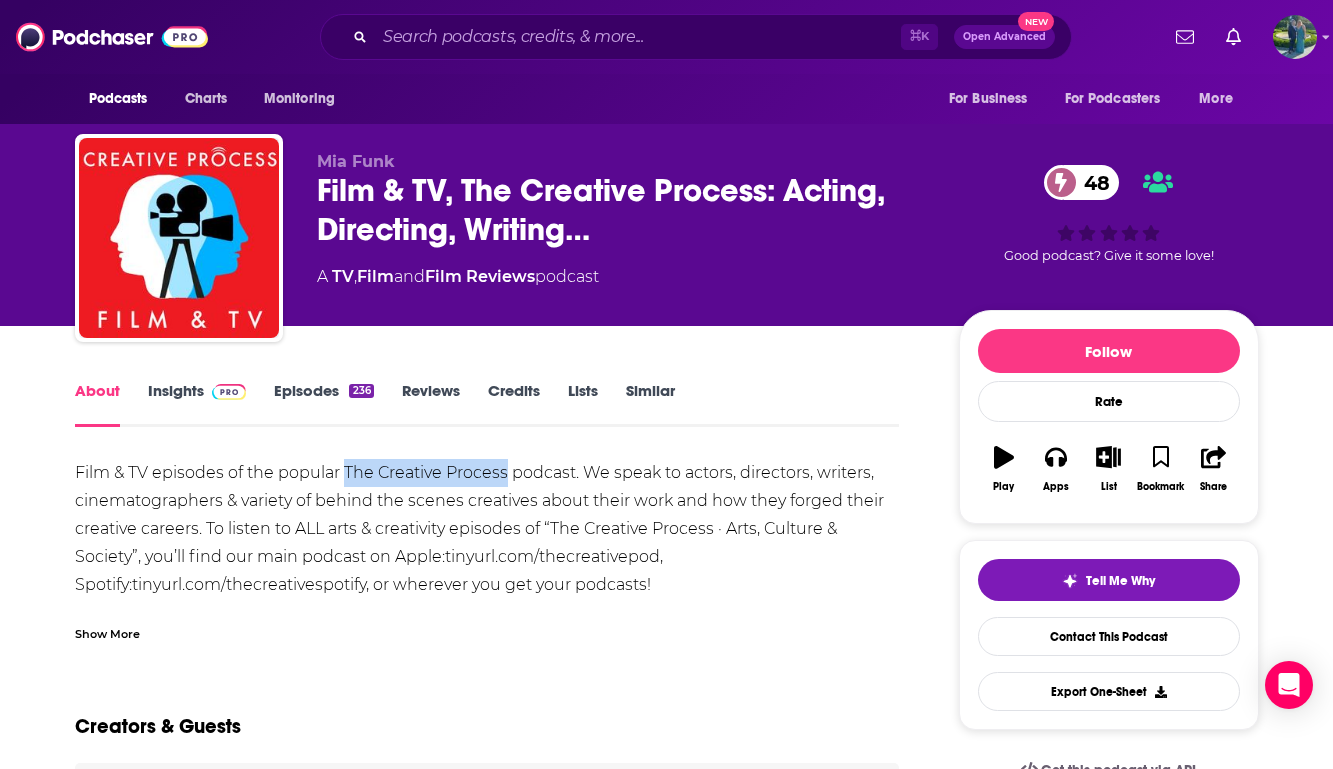 drag, startPoint x: 504, startPoint y: 474, endPoint x: 346, endPoint y: 472, distance: 158.01266 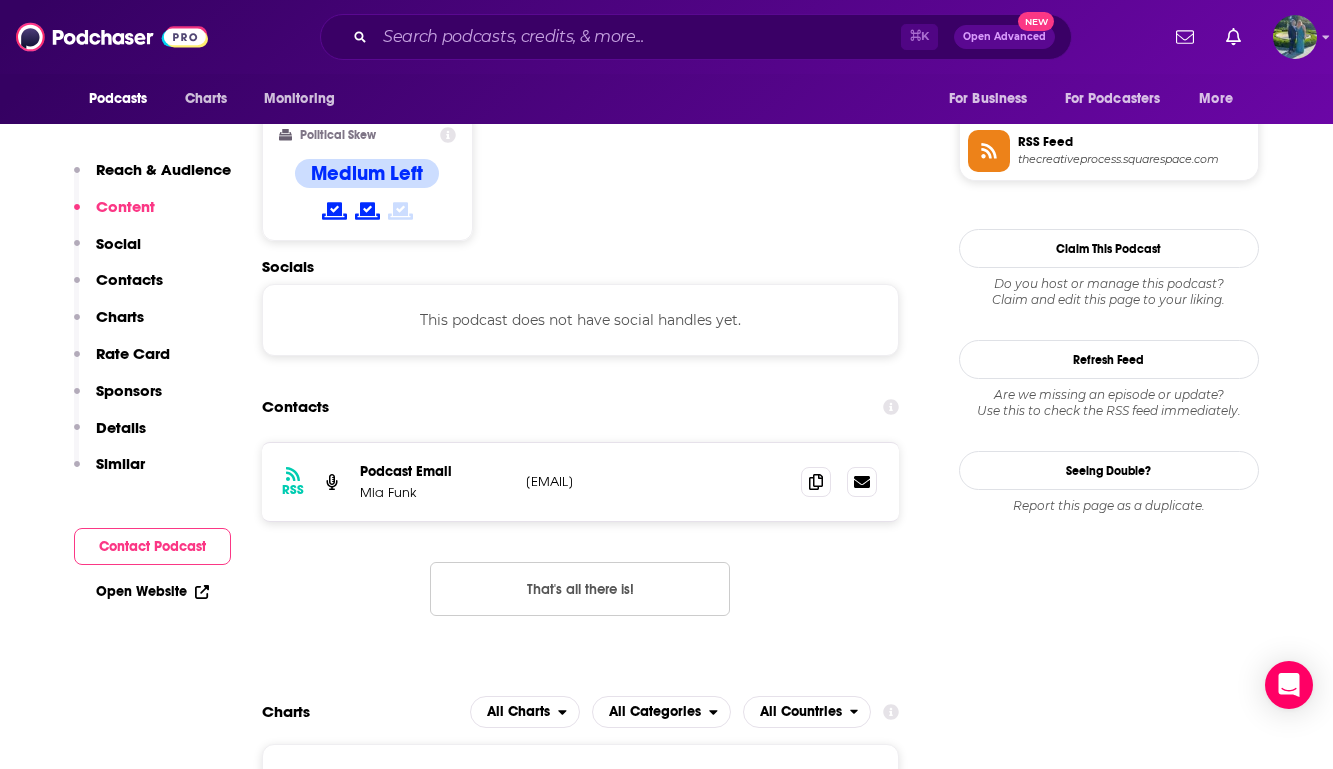 scroll, scrollTop: 1476, scrollLeft: 0, axis: vertical 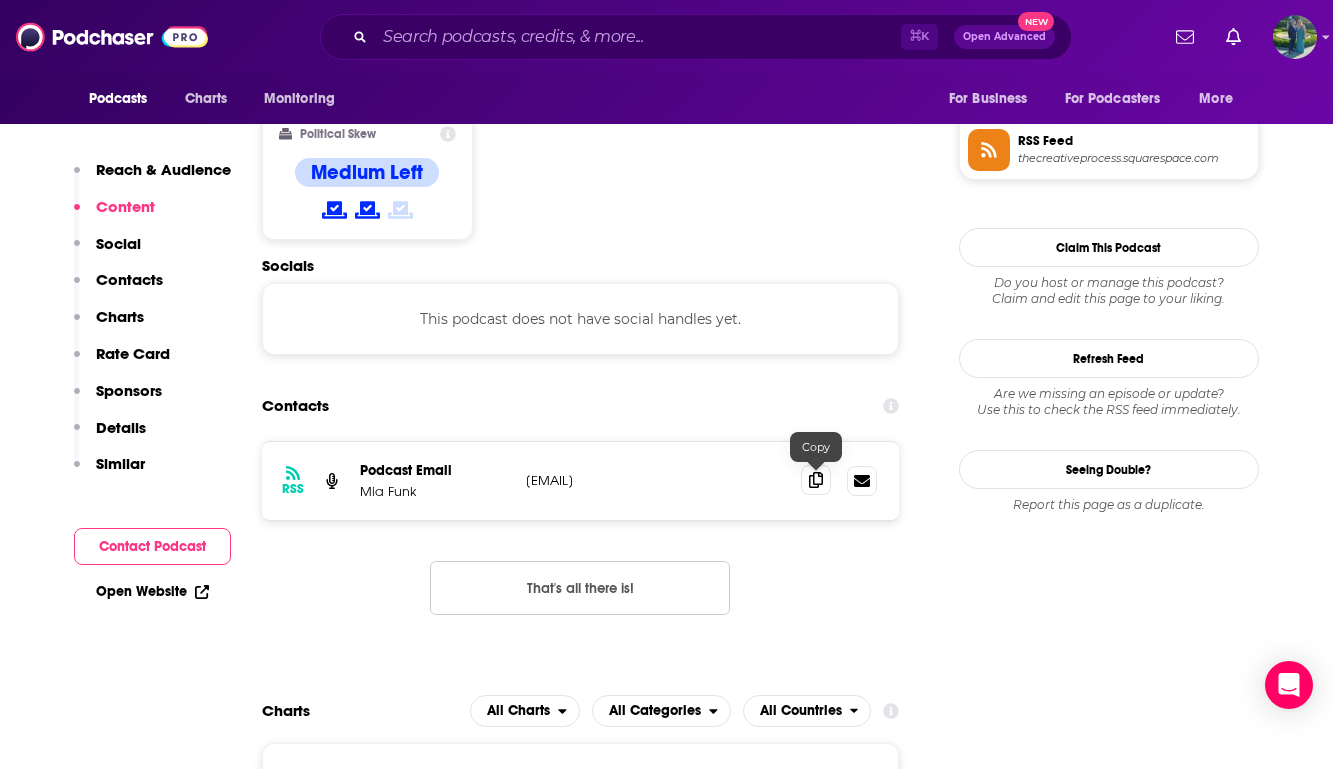 click 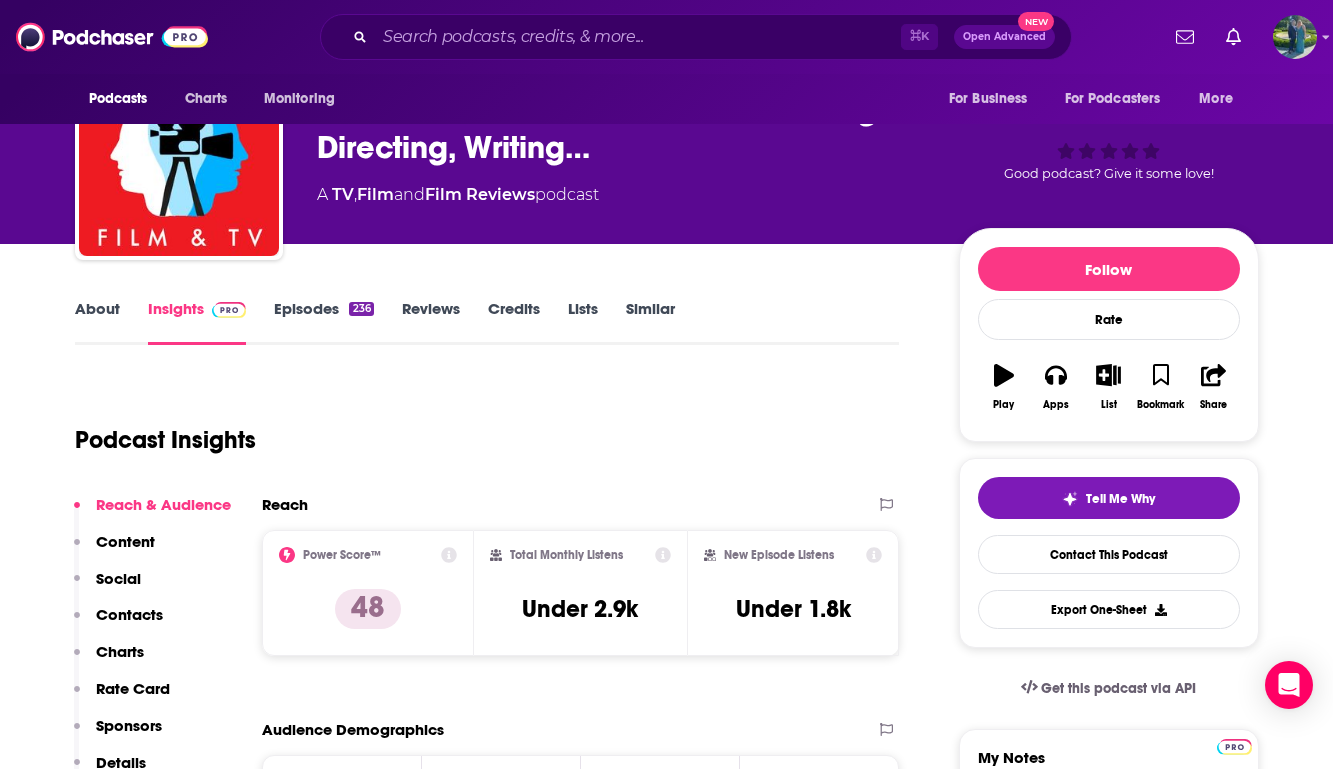 scroll, scrollTop: 0, scrollLeft: 0, axis: both 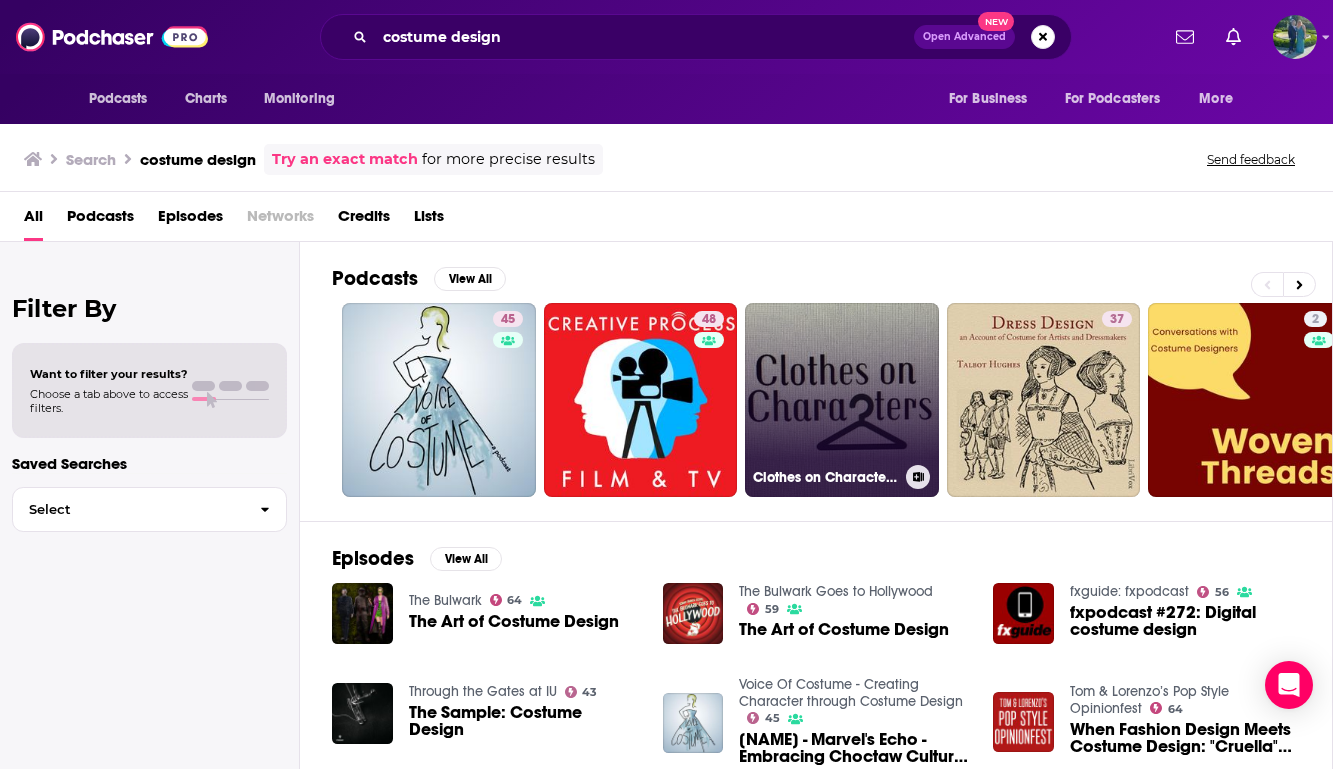 click on "Clothes on Characters » Costume Design" at bounding box center (842, 400) 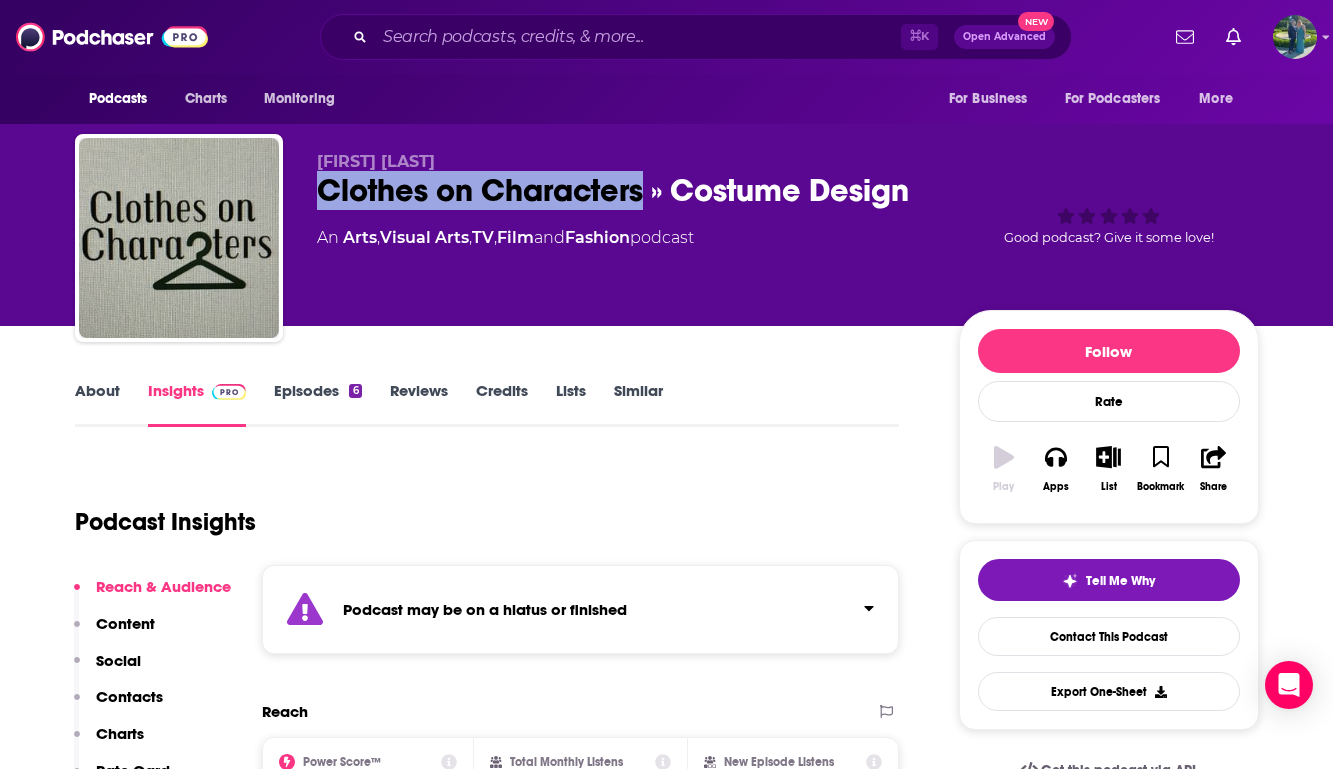 drag, startPoint x: 649, startPoint y: 195, endPoint x: 313, endPoint y: 194, distance: 336.0015 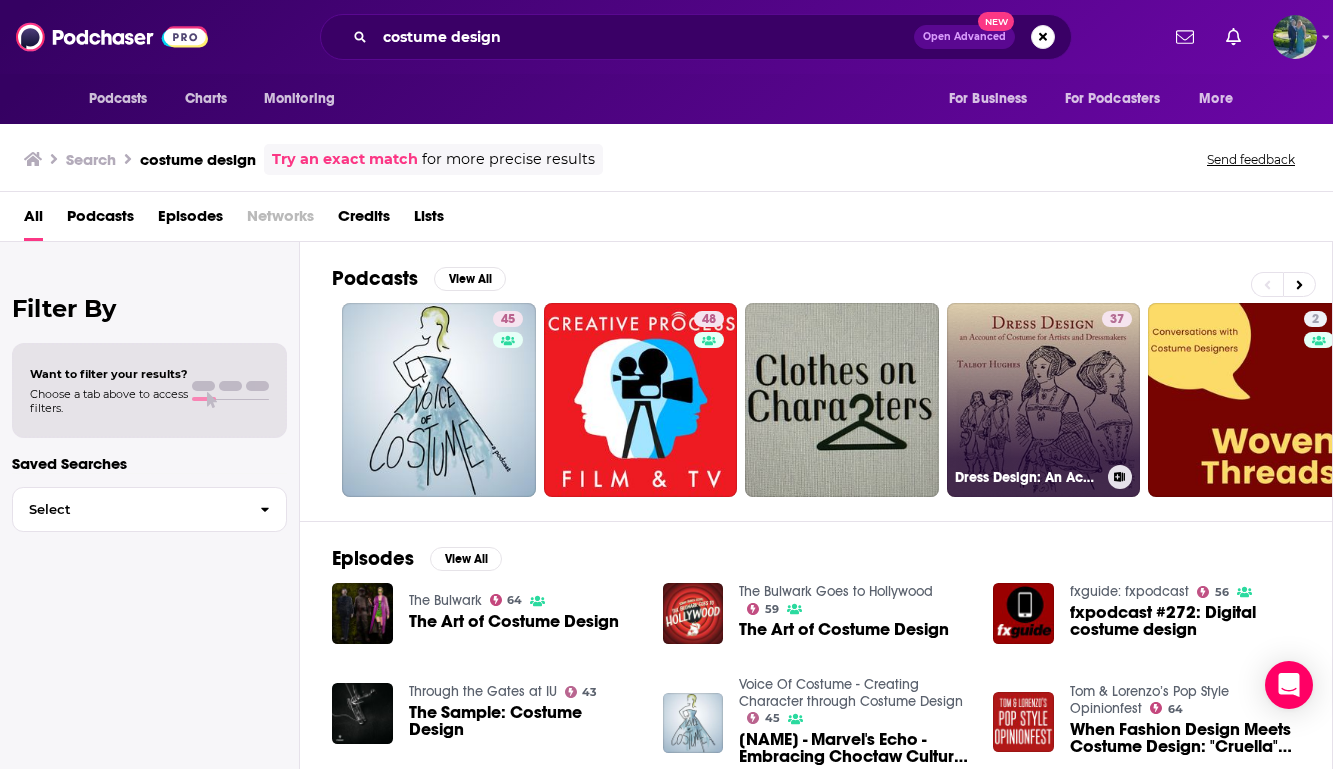click on "37 Dress Design: An Account of Costume for Artists and Dressmakers by Talbot Hughes (1869 - 1942)" at bounding box center (1044, 400) 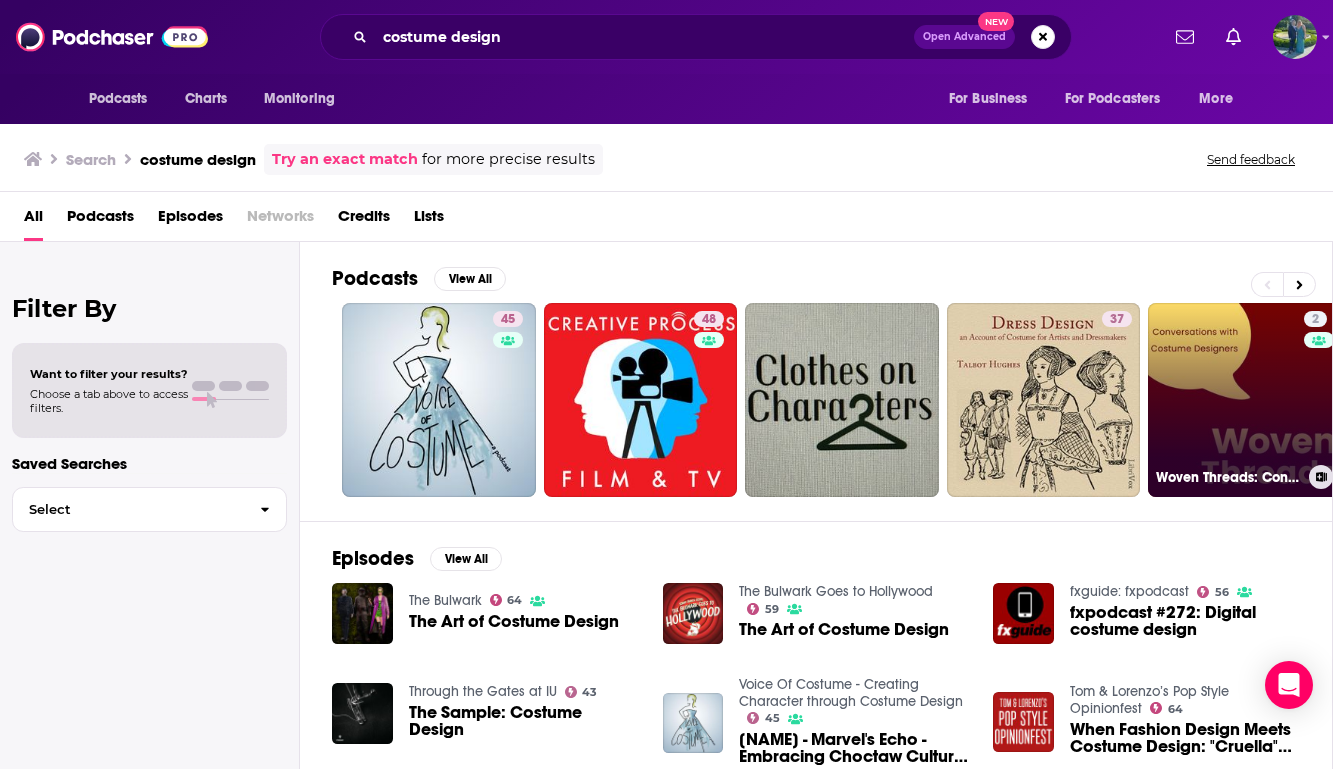 click on "2 Woven Threads: Conversations with Costume Designers" at bounding box center [1245, 400] 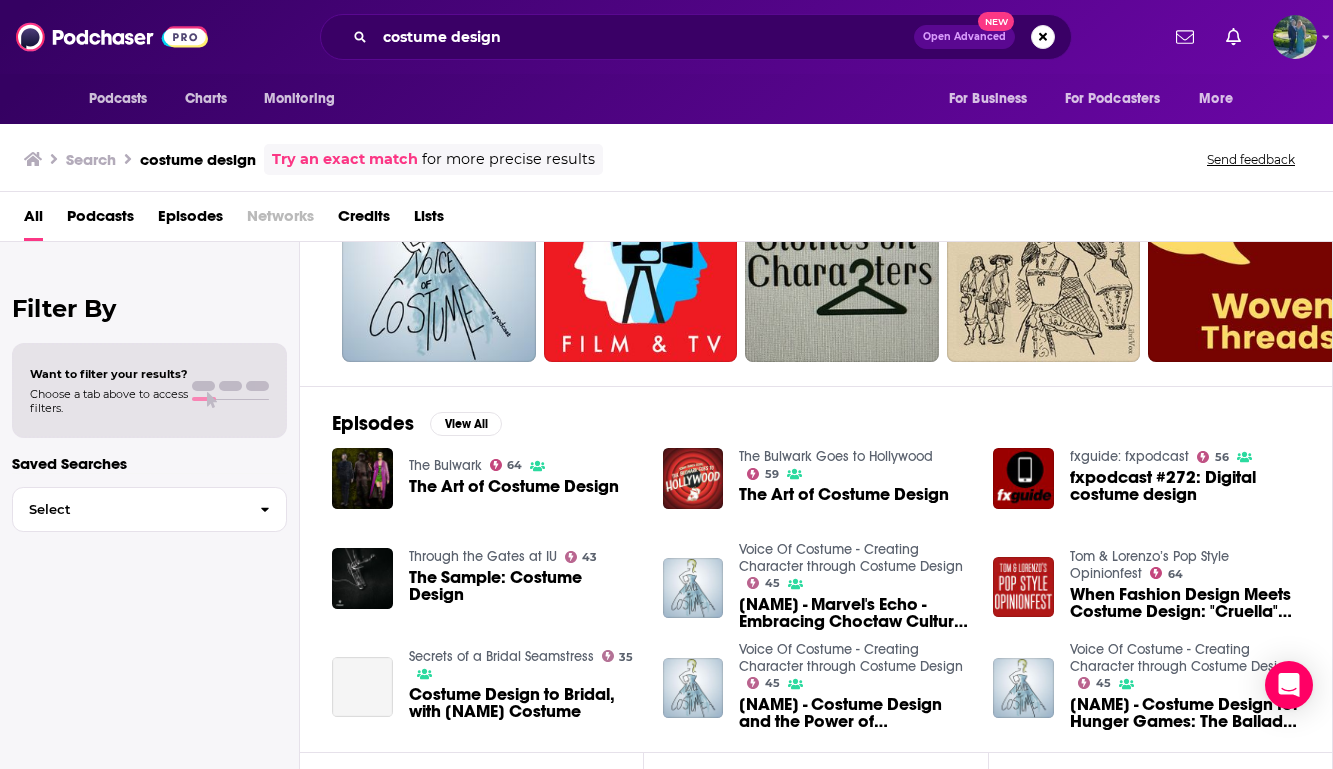 scroll, scrollTop: 199, scrollLeft: 0, axis: vertical 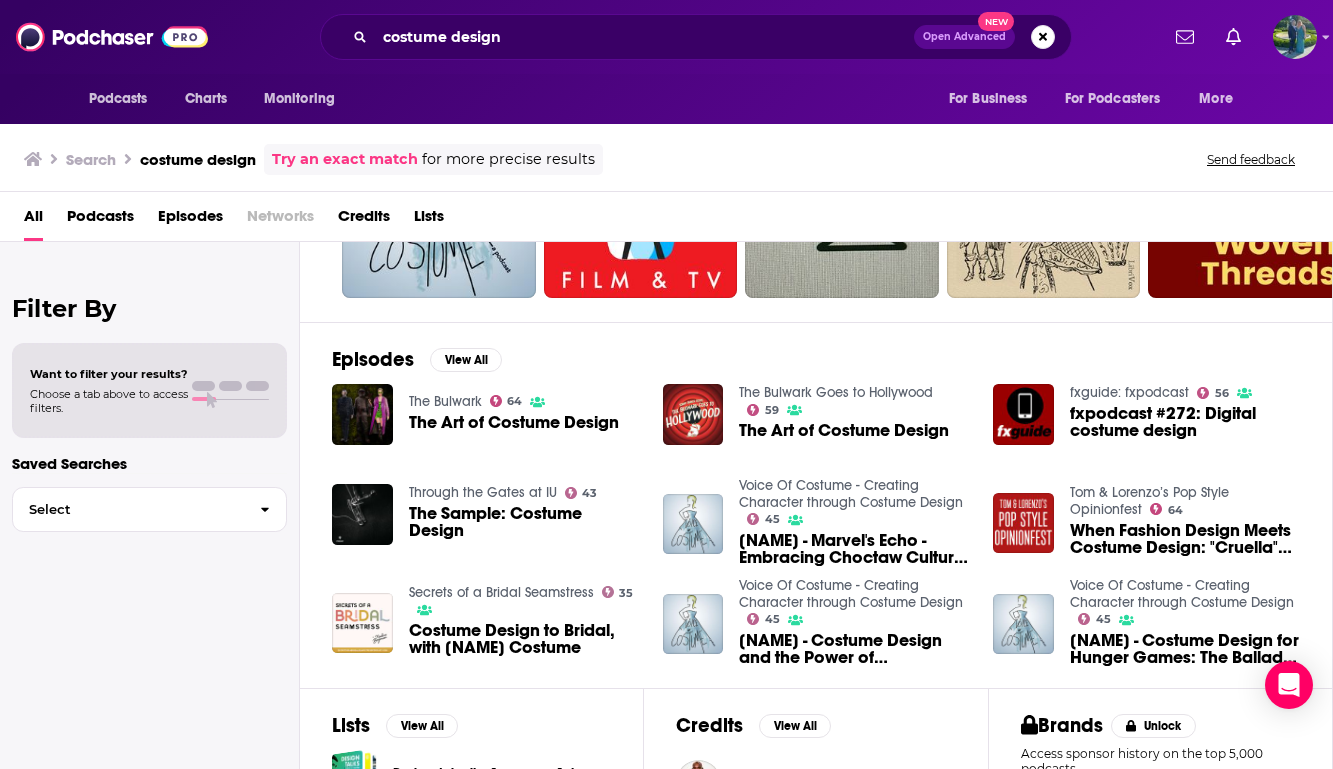 click on "Episodes View All The Bulwark 64 The Art of Costume Design The Bulwark Goes to Hollywood 59 The Art of Costume Design fxguide: fxpodcast 56 fxpodcast #272: Digital costume design Through the Gates at IU 43 The Sample: Costume Design Voice Of Costume - Creating Character through Costume Design 45 [NAME] - Marvel's Echo - Embracing Choctaw Culture through Costume Design [NAME] & [LAST]'s Pop Style Opinionfest 64 When Fashion Design Meets Costume Design: "Cruella" and "Halston" Secrets of a Bridal Seamstress 35 Costume Design to Bridal, with [NAME] Costume Voice Of Costume - Creating Character through Costume Design 45 [NAME] - Costume Design and the Power of Collaboration, Friends, and Travel Voice Of Costume - Creating Character through Costume Design 45 [NAME] - Costume Design for Hunger Games: The Ballad of Songbirds and Snakes" at bounding box center [816, 505] 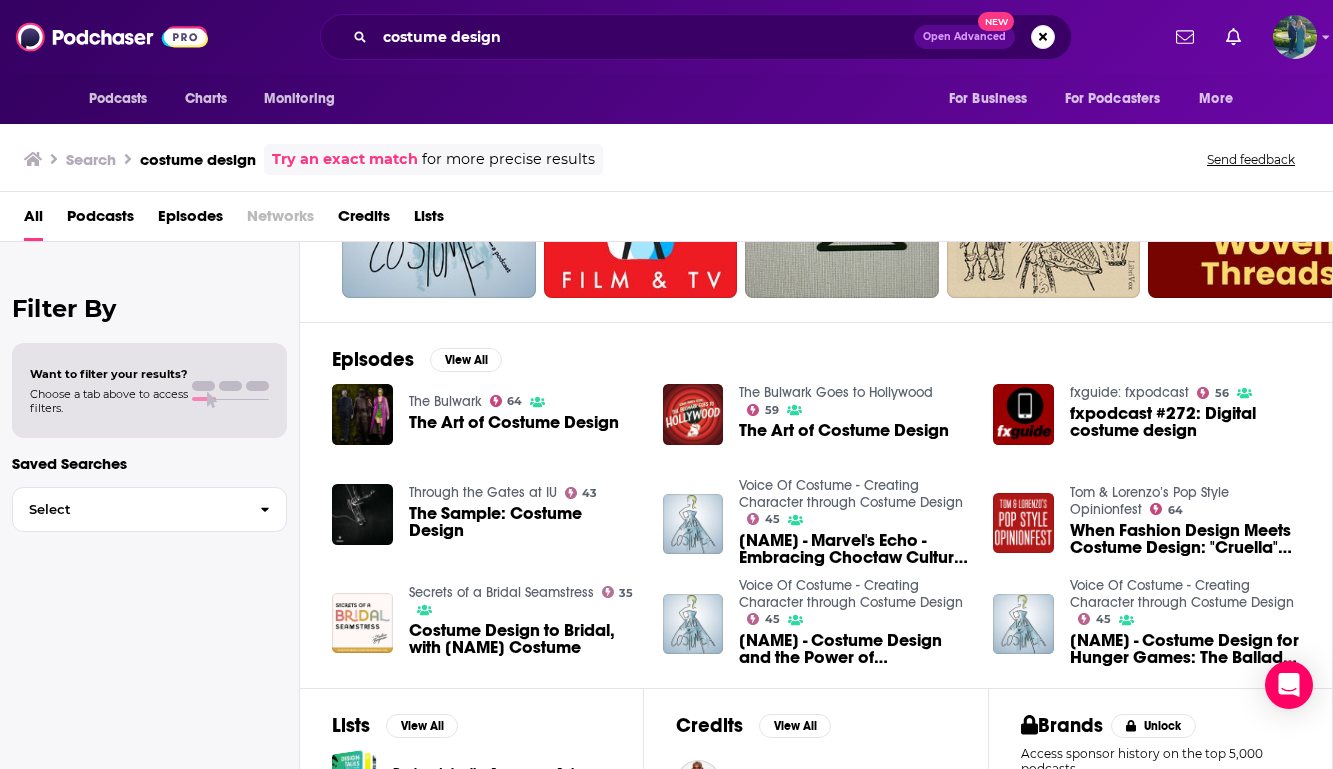 click on "The Art of Costume Design" at bounding box center [844, 430] 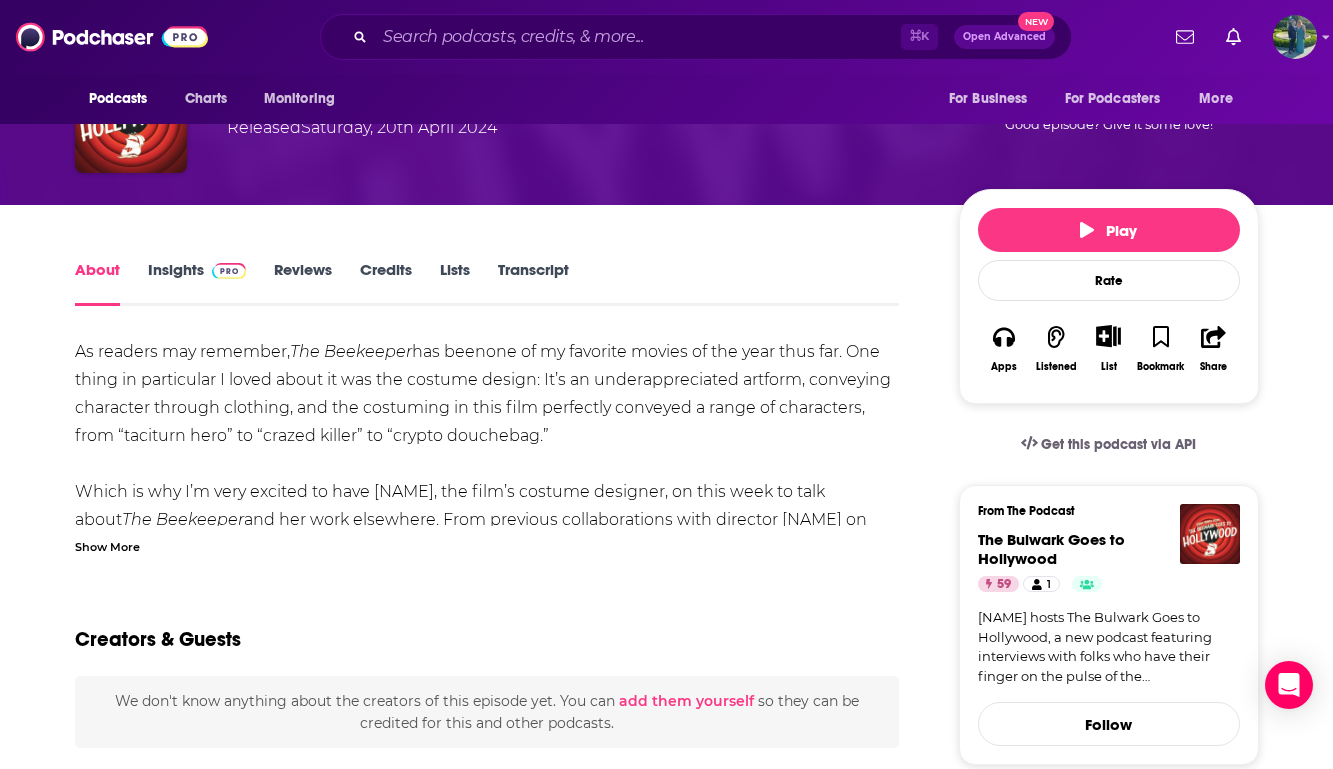scroll, scrollTop: 180, scrollLeft: 0, axis: vertical 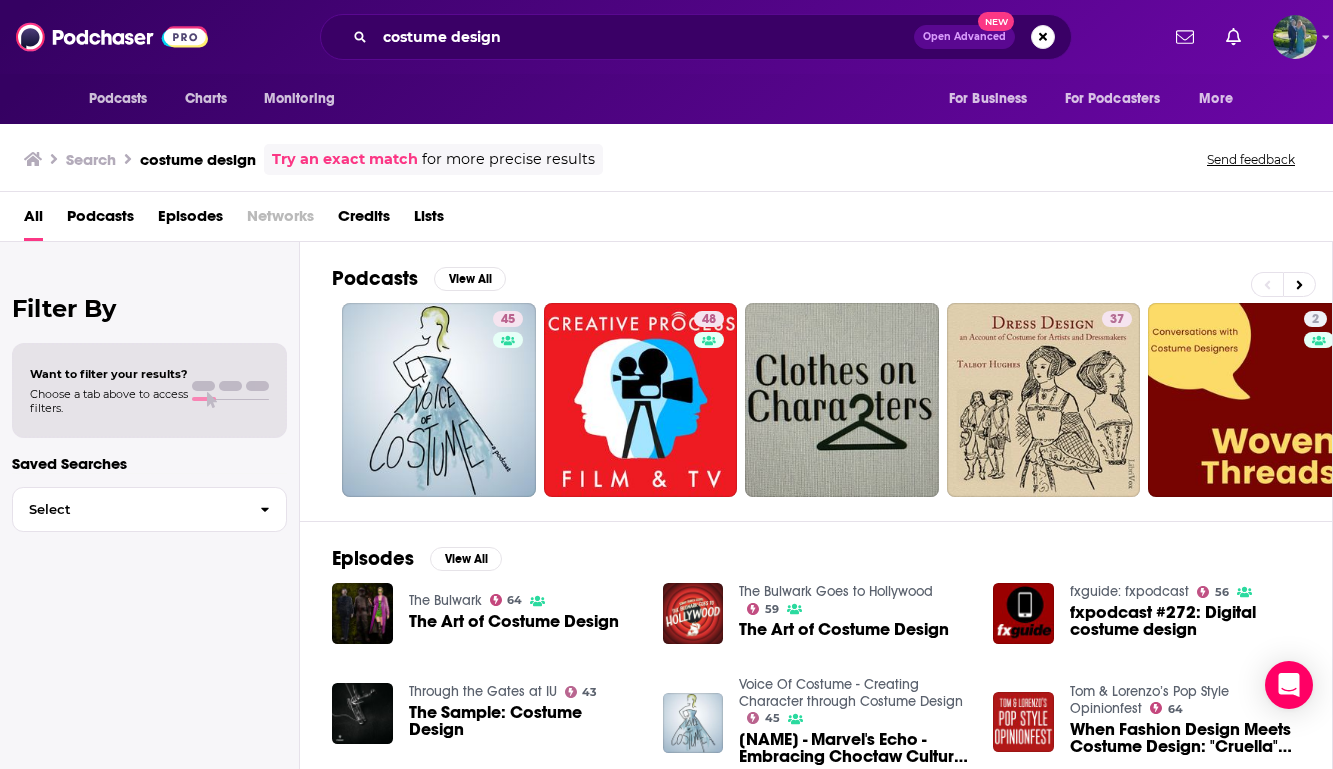 click on "The Bulwark Goes to Hollywood" at bounding box center (836, 591) 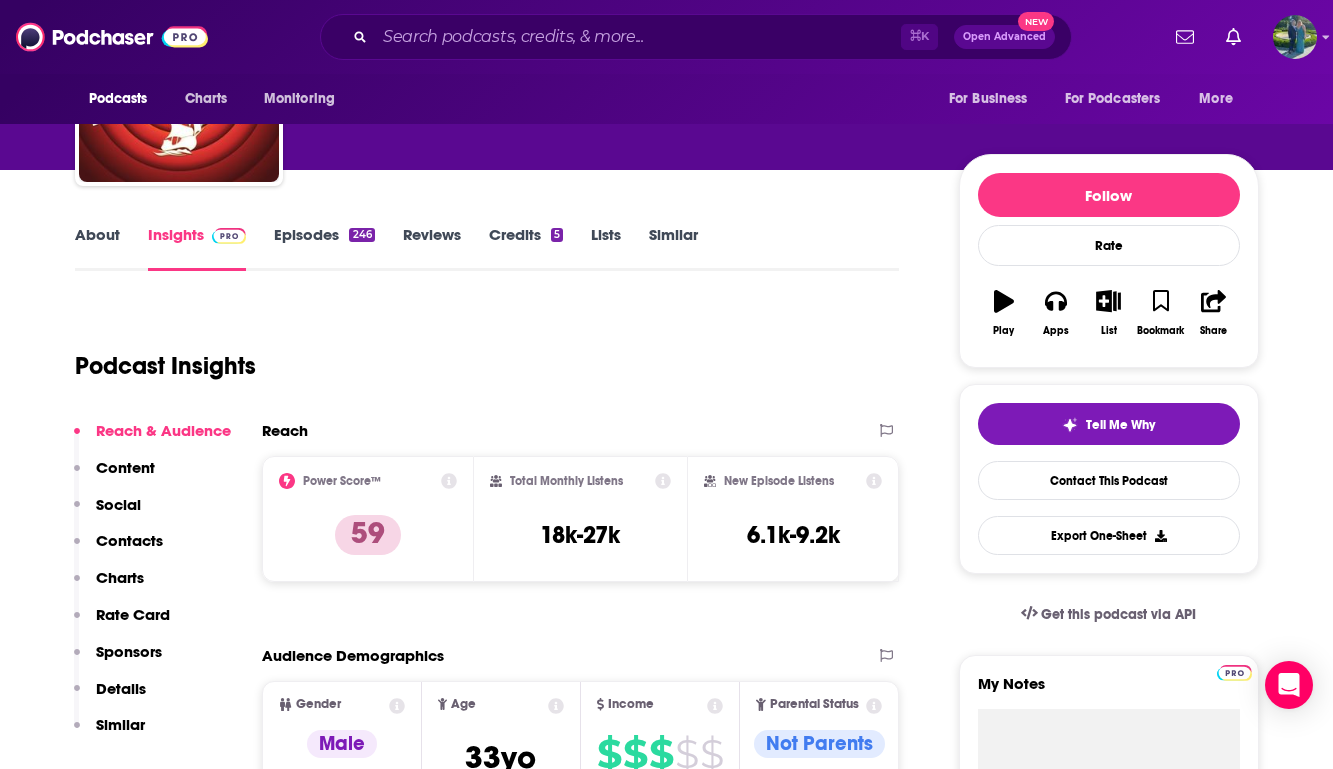 scroll, scrollTop: 0, scrollLeft: 0, axis: both 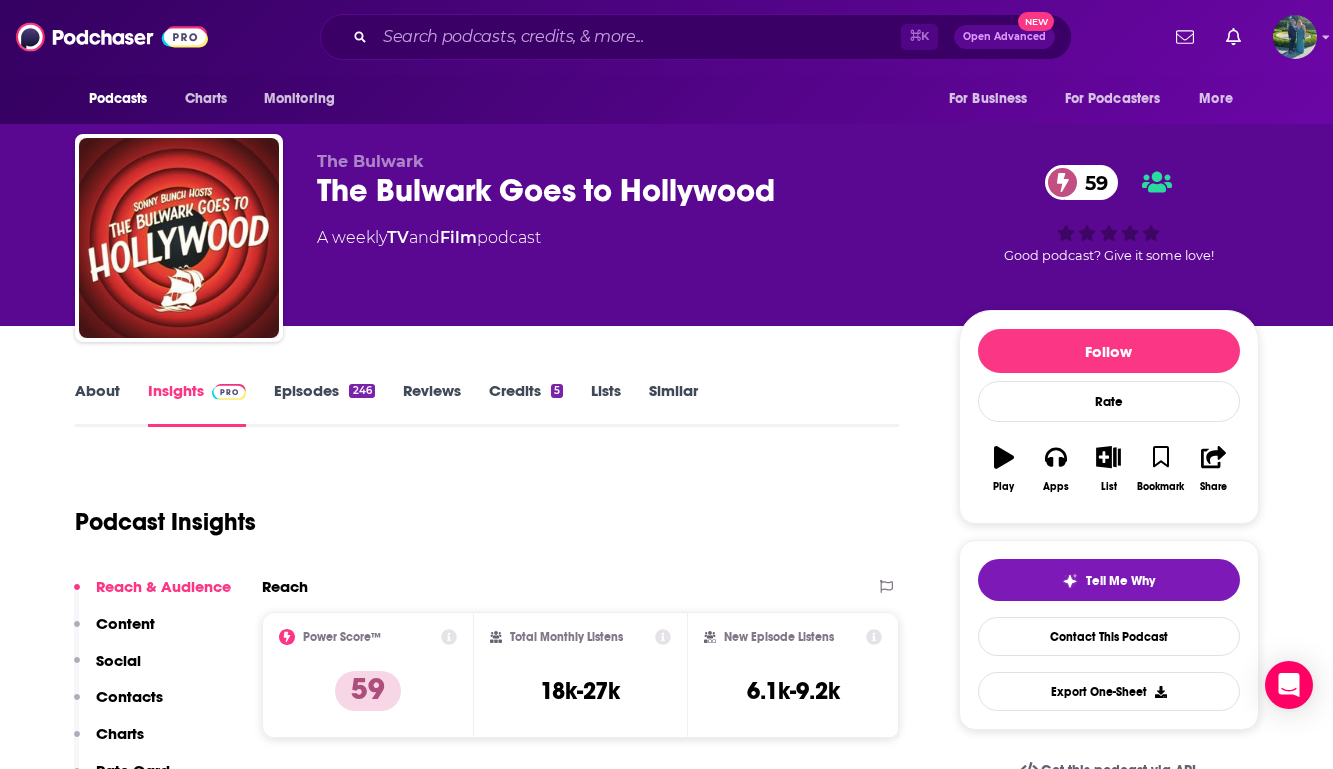 click on "About" at bounding box center [97, 404] 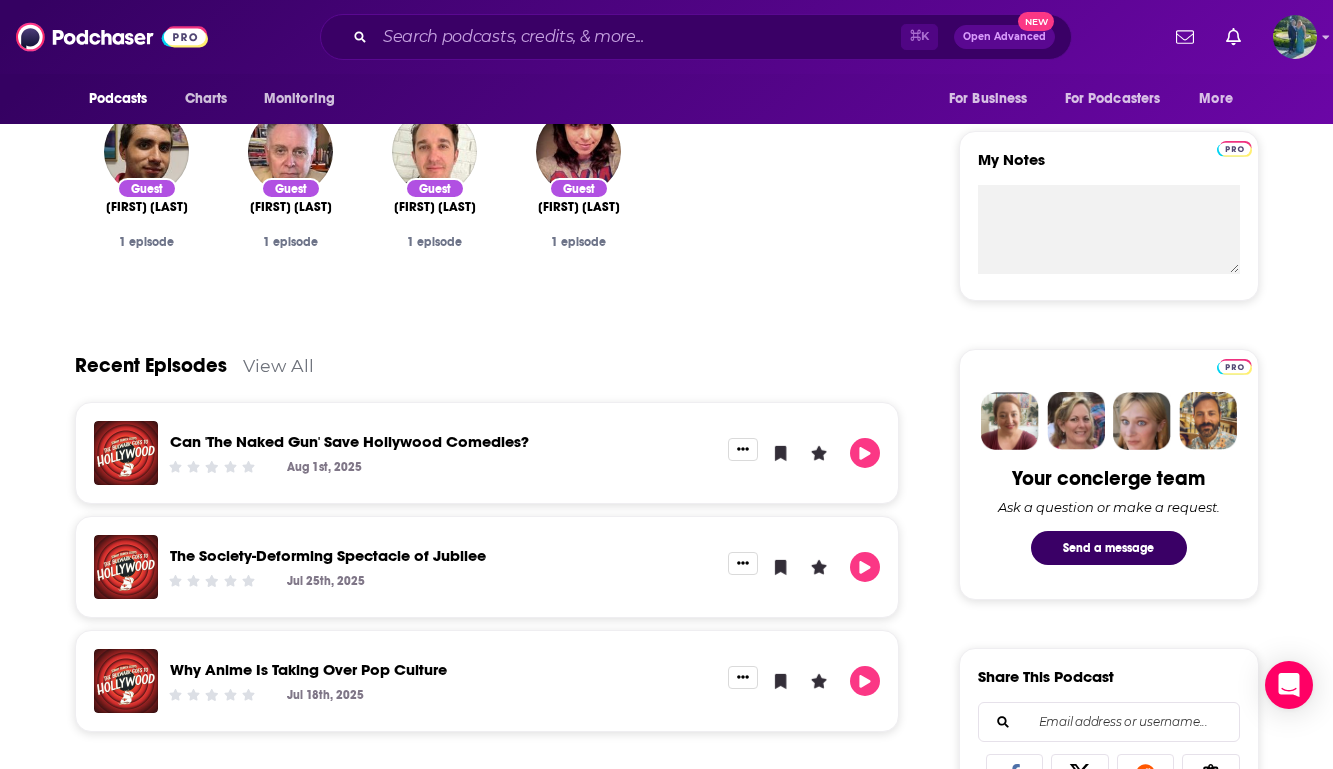 scroll, scrollTop: 735, scrollLeft: 0, axis: vertical 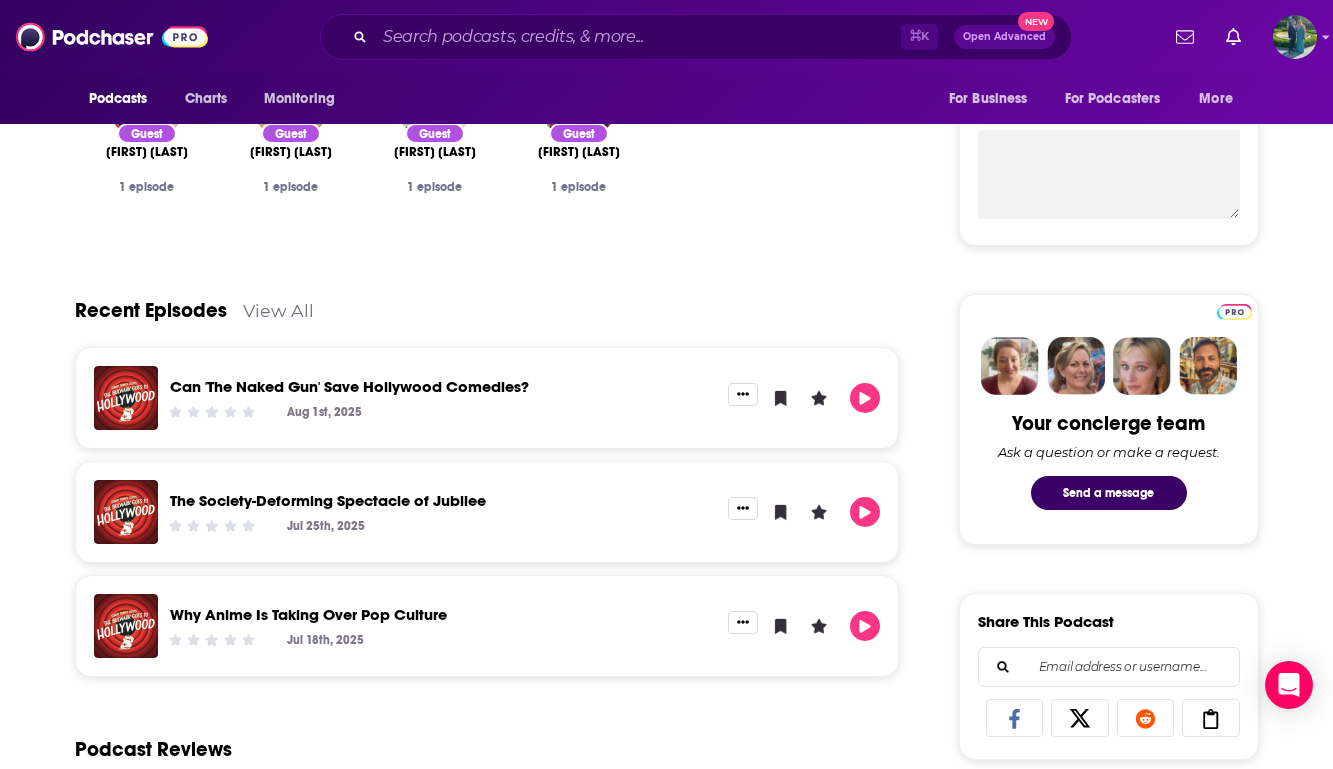 click on "View All" at bounding box center [278, 310] 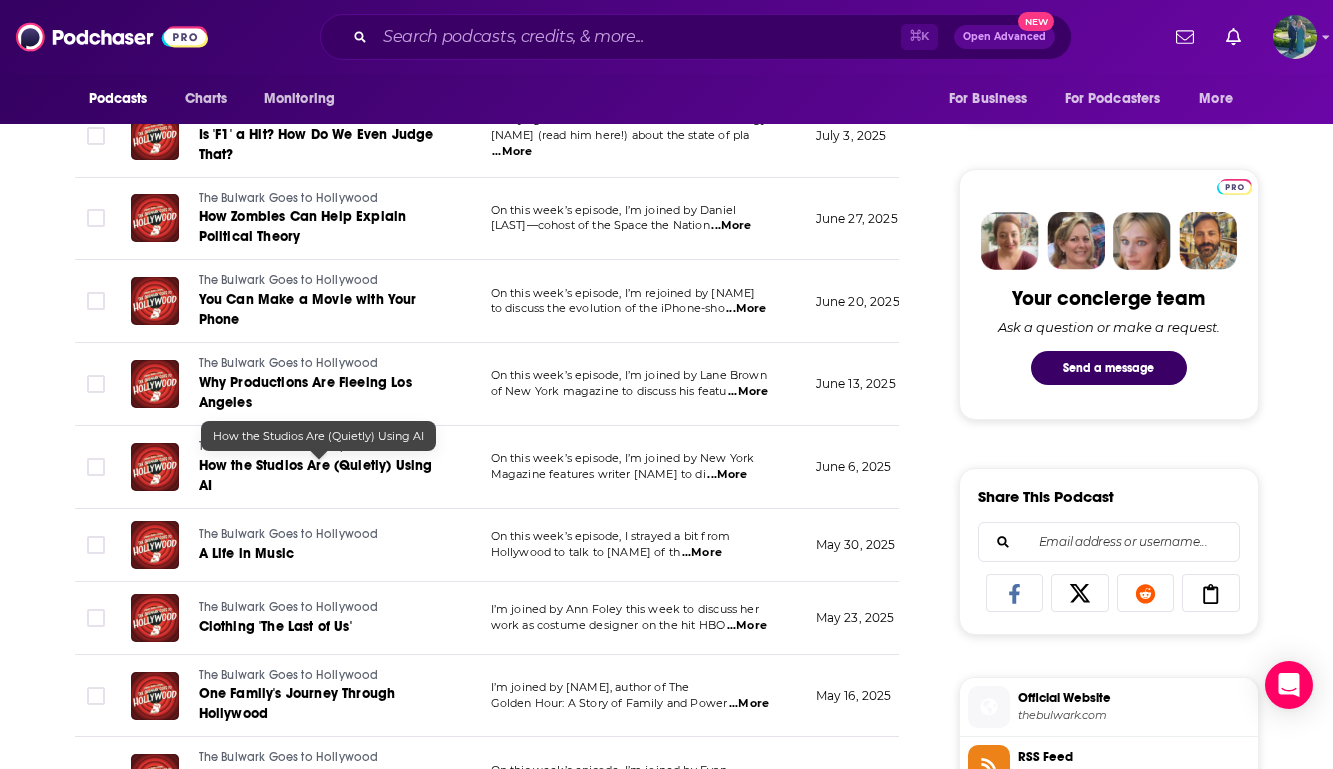 scroll, scrollTop: 863, scrollLeft: 0, axis: vertical 